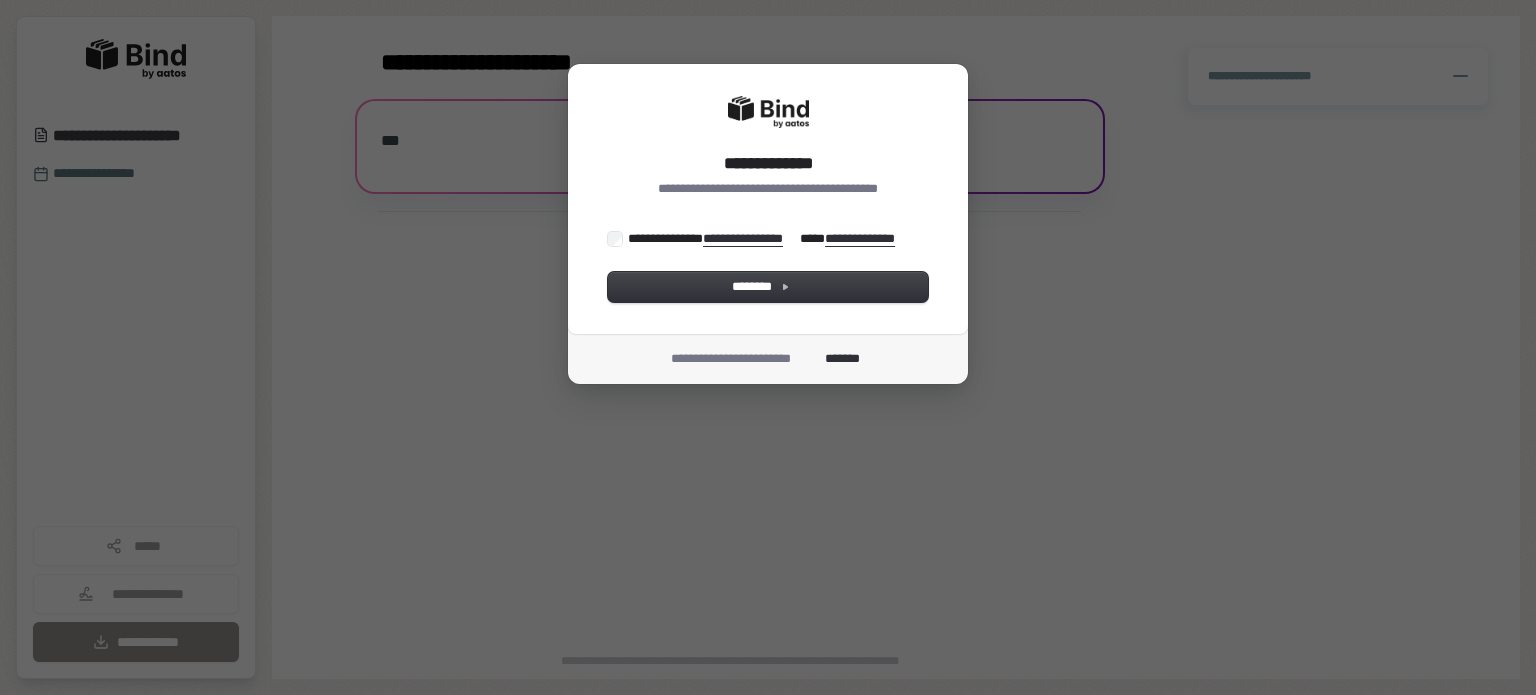 scroll, scrollTop: 0, scrollLeft: 0, axis: both 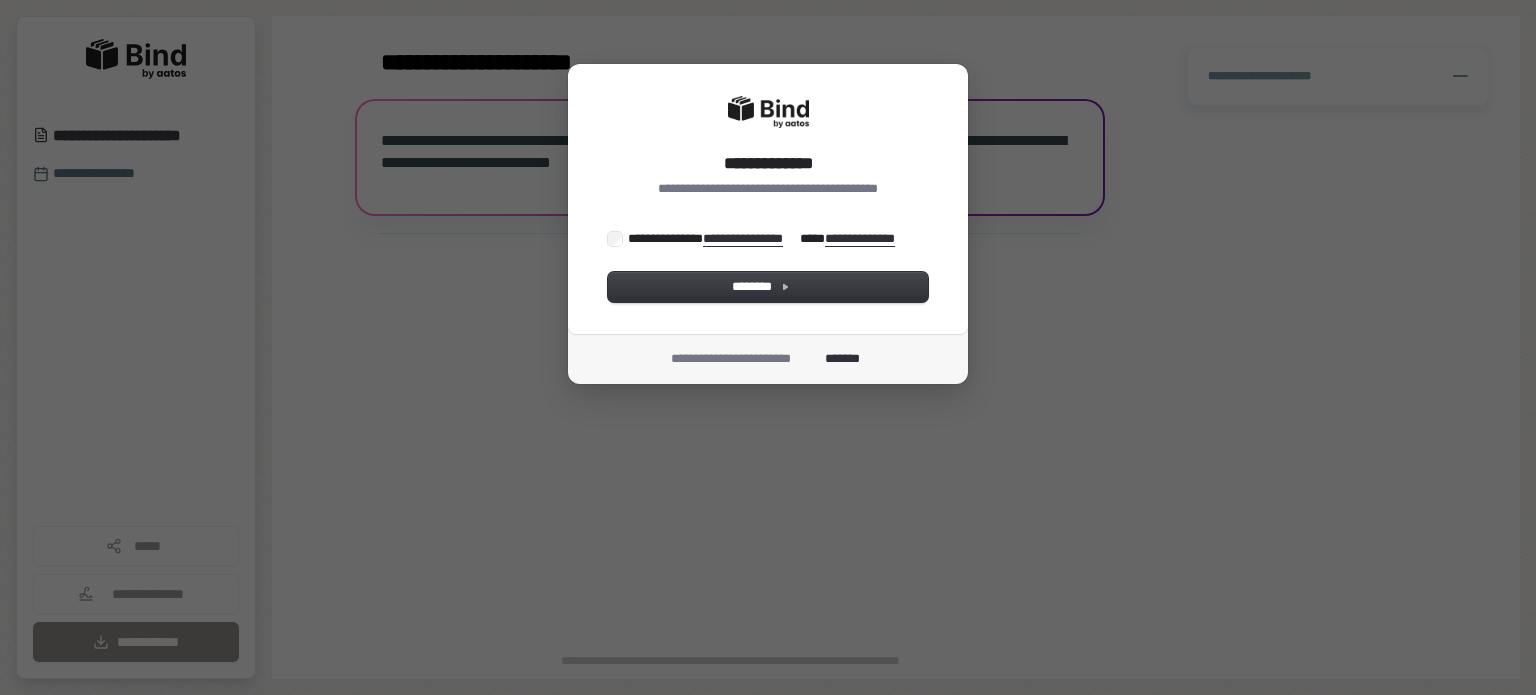 click on "**********" at bounding box center (763, 239) 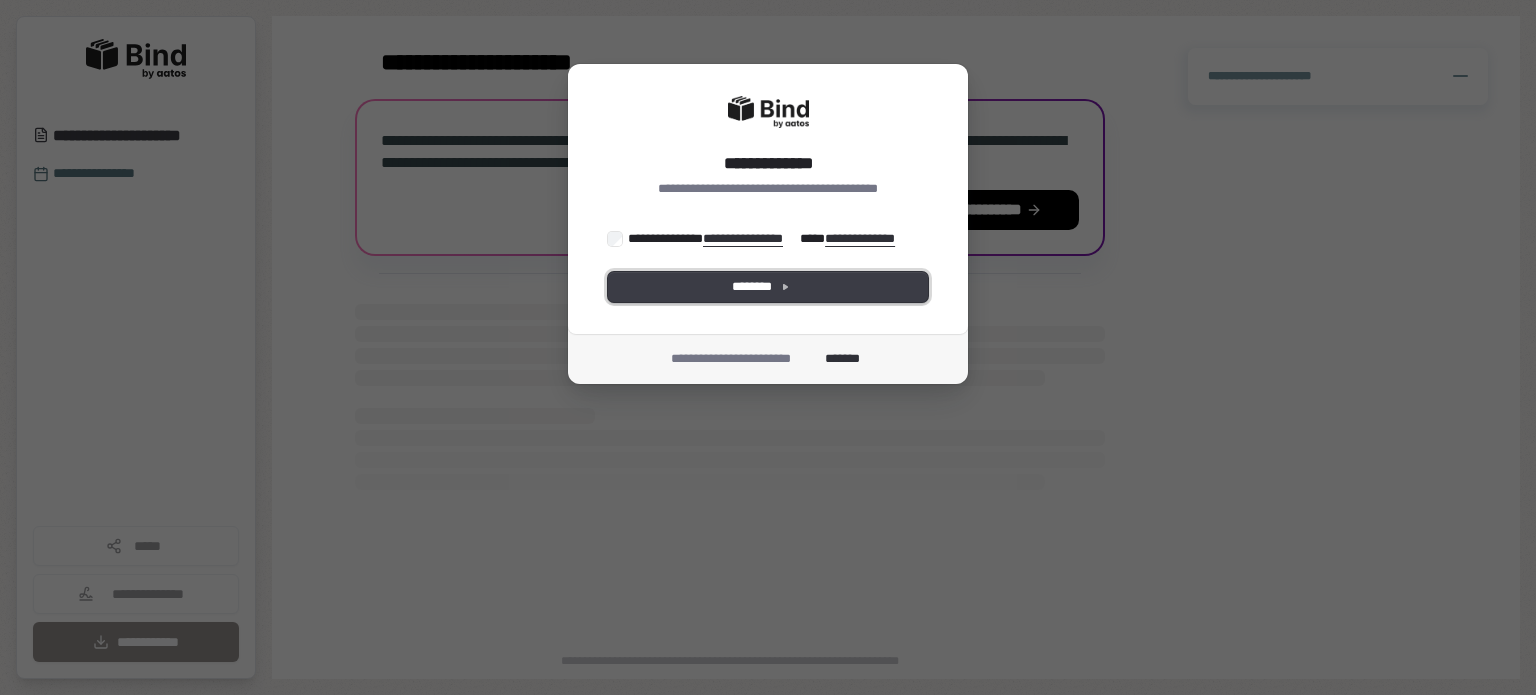 click on "********" at bounding box center (768, 287) 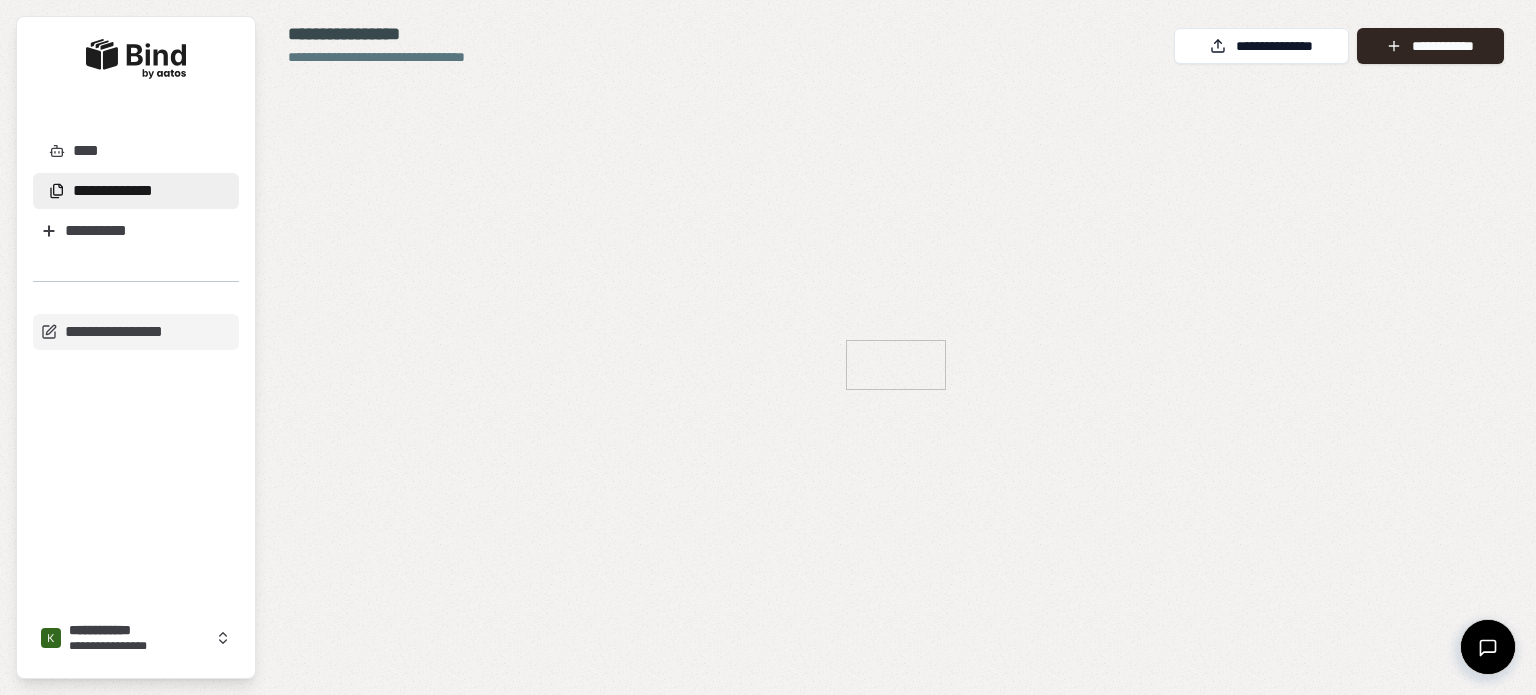 scroll, scrollTop: 0, scrollLeft: 0, axis: both 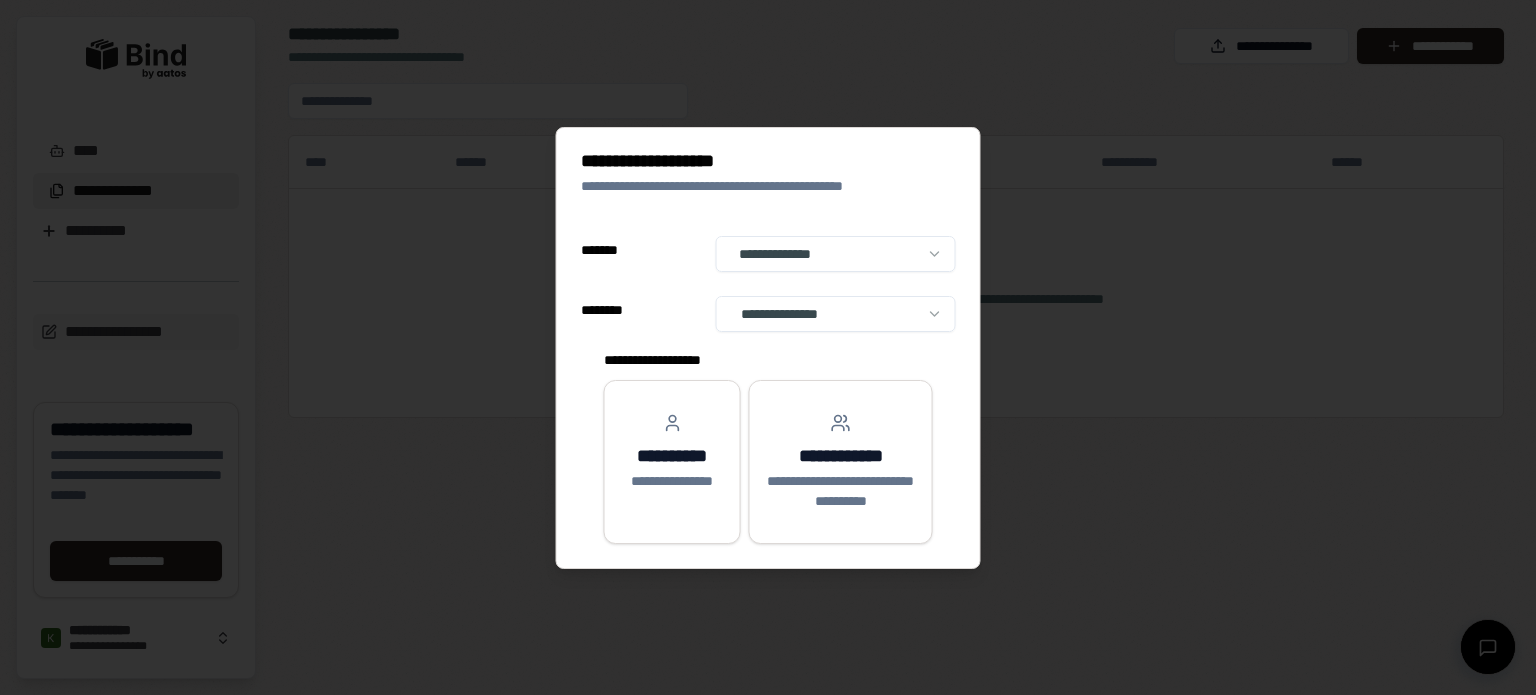 select on "******" 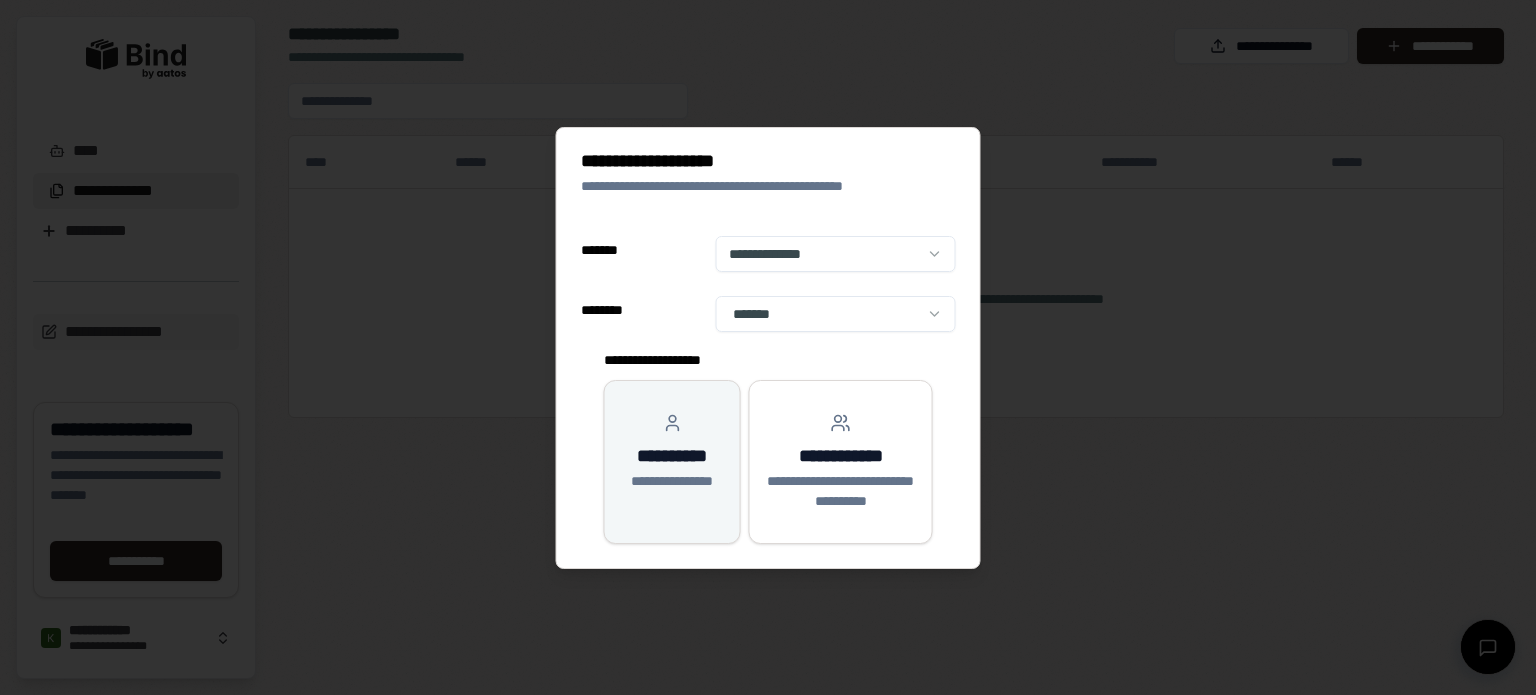 click on "**********" at bounding box center [672, 456] 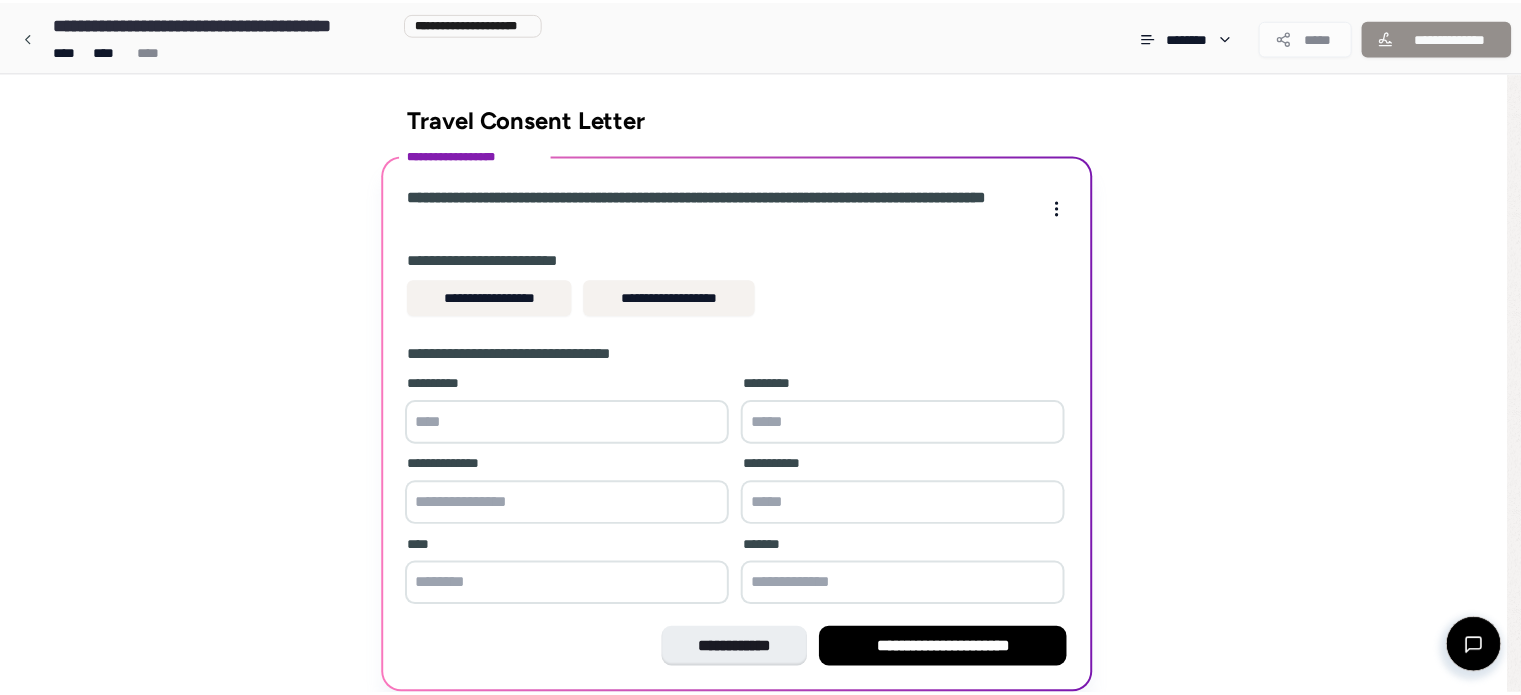 scroll, scrollTop: 76, scrollLeft: 0, axis: vertical 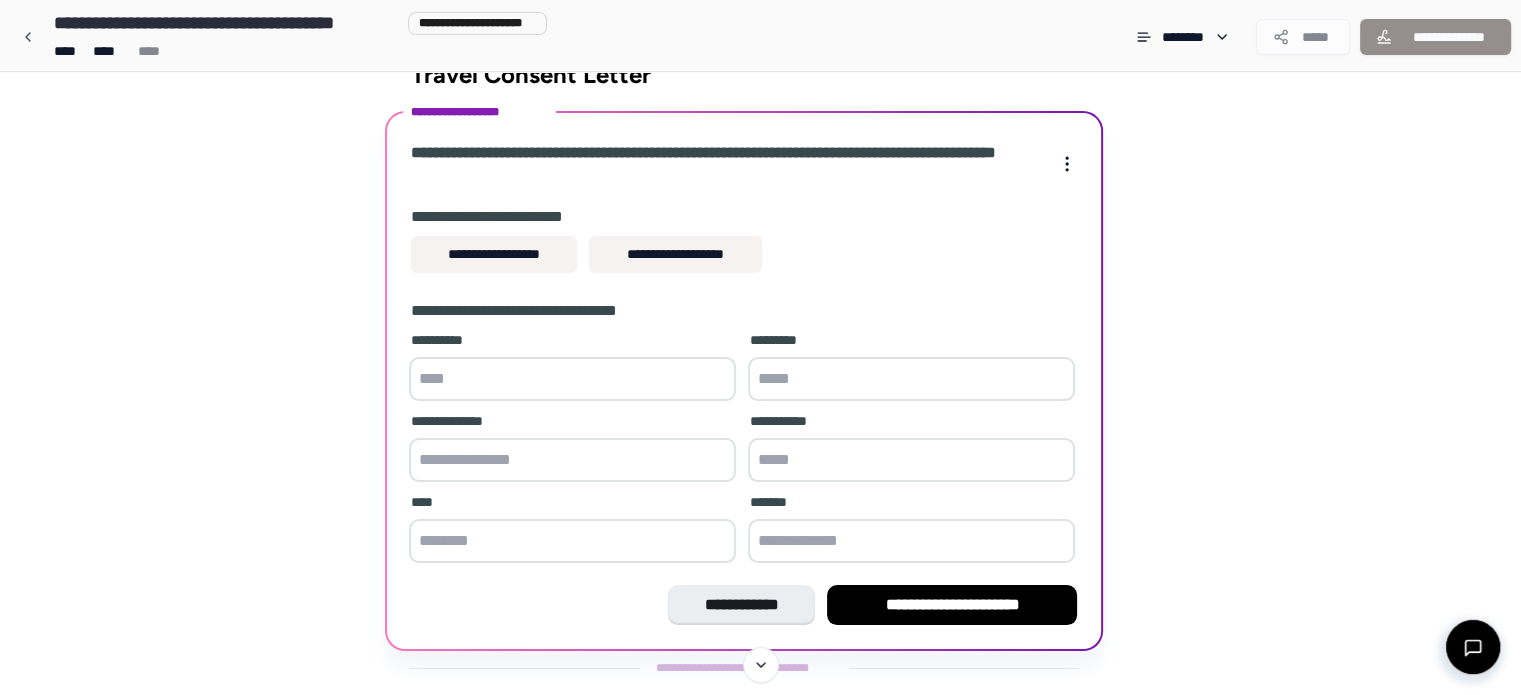 click on "**********" at bounding box center [760, 378] 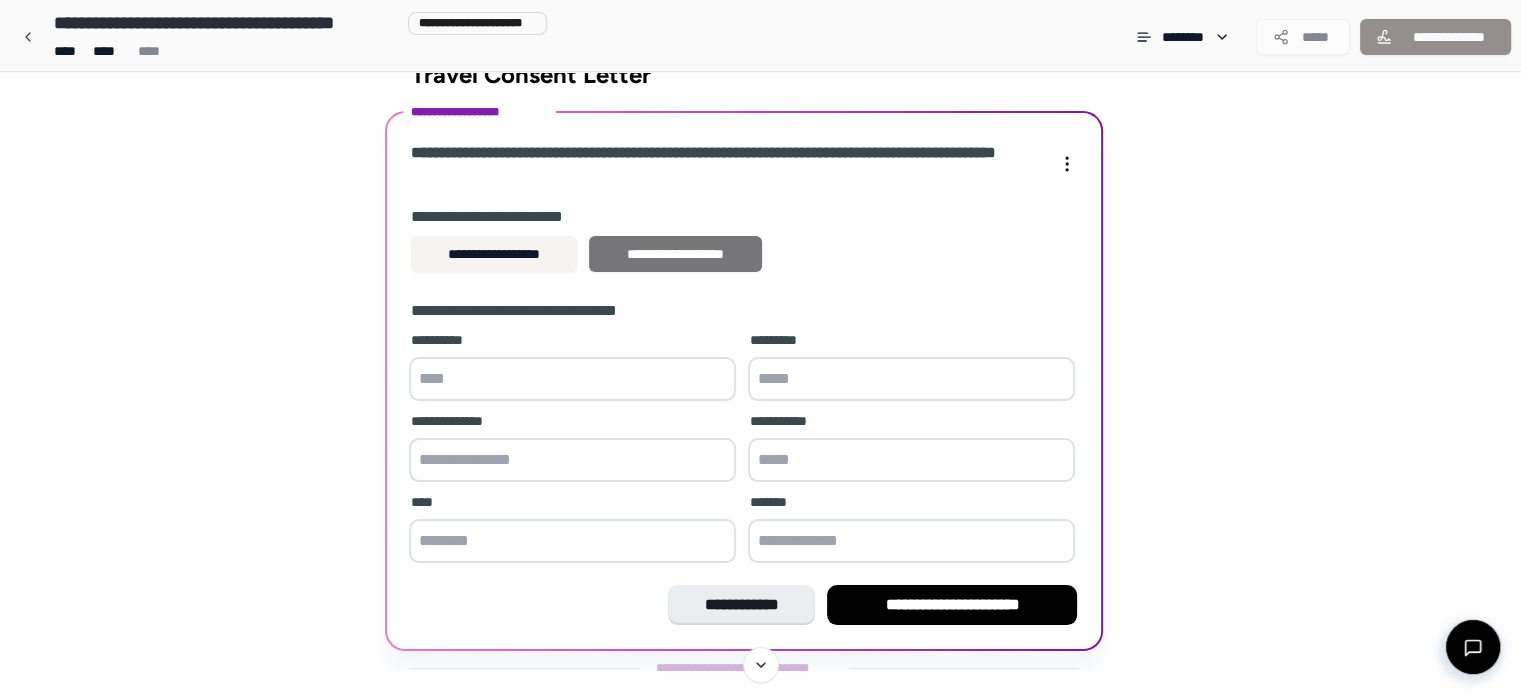 click on "**********" at bounding box center [675, 254] 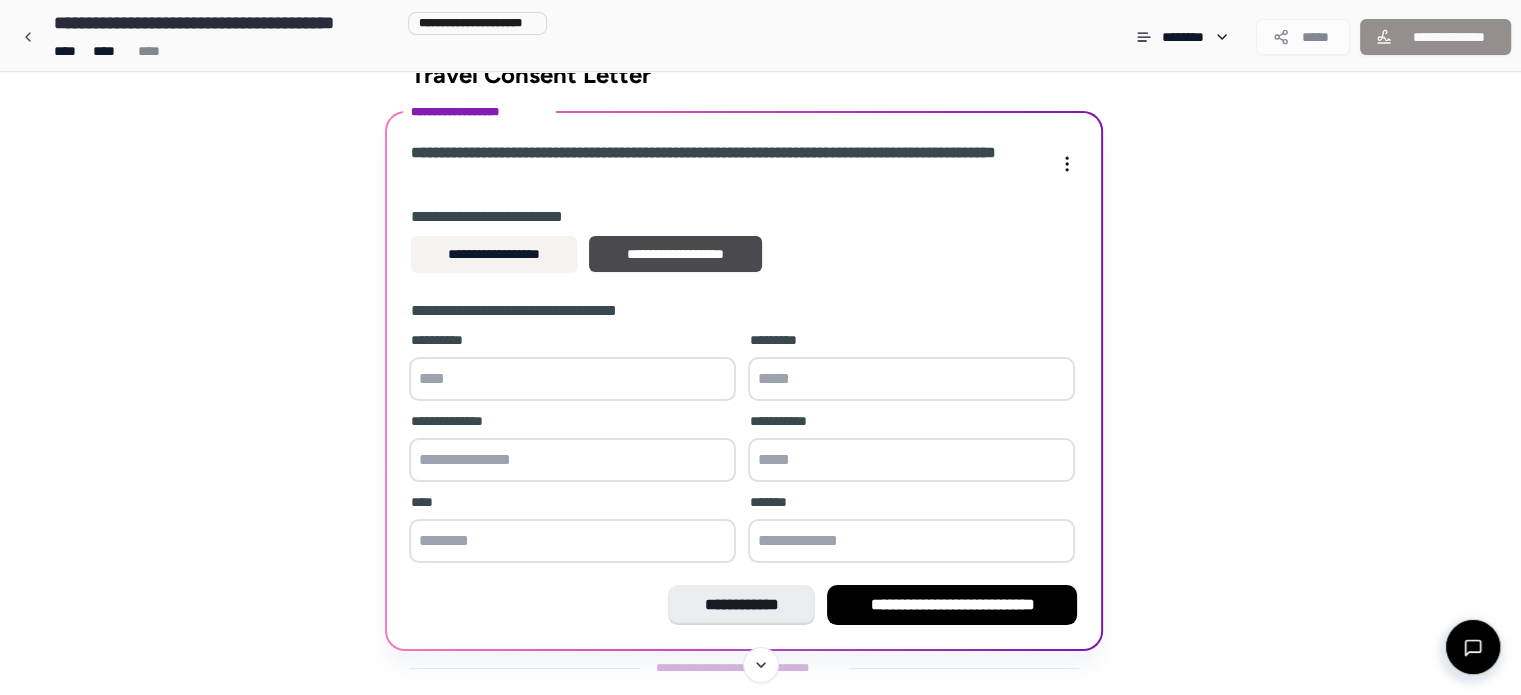 click at bounding box center (572, 379) 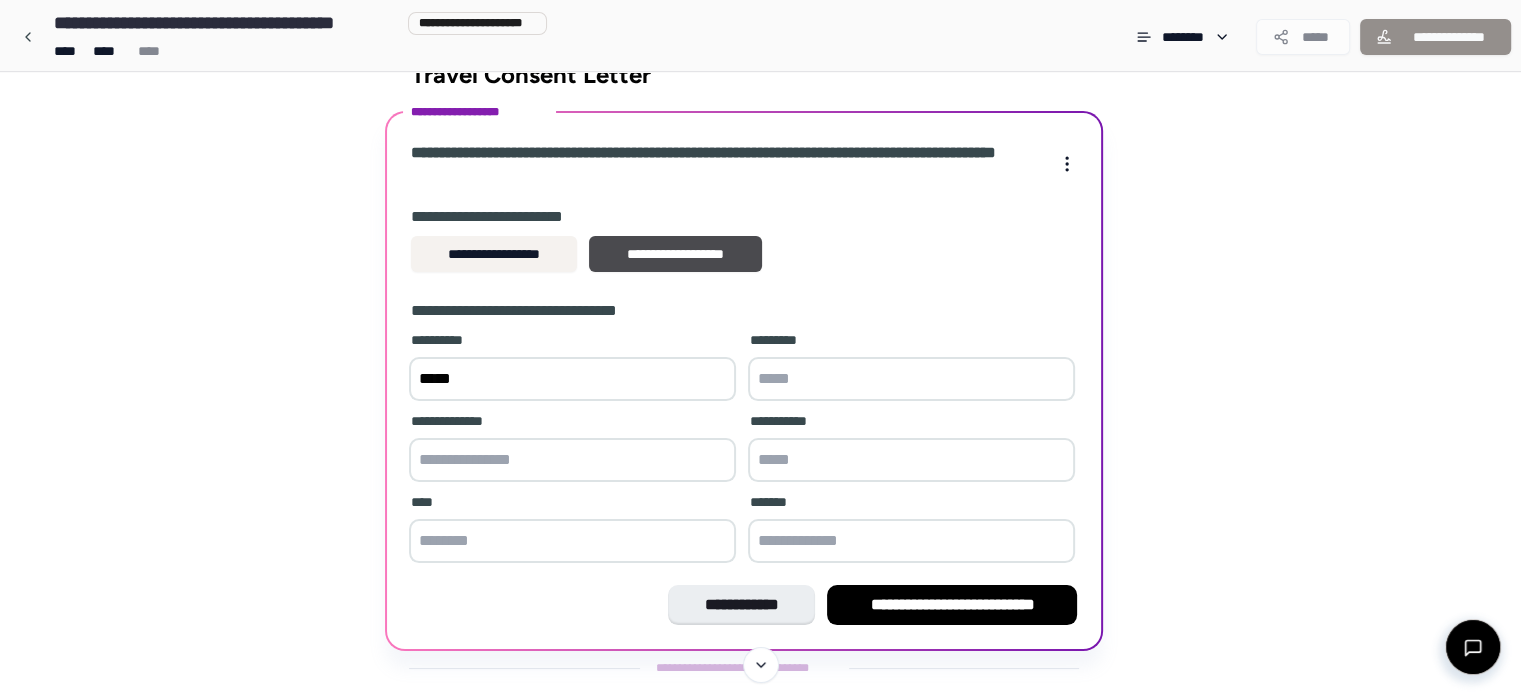 type on "*****" 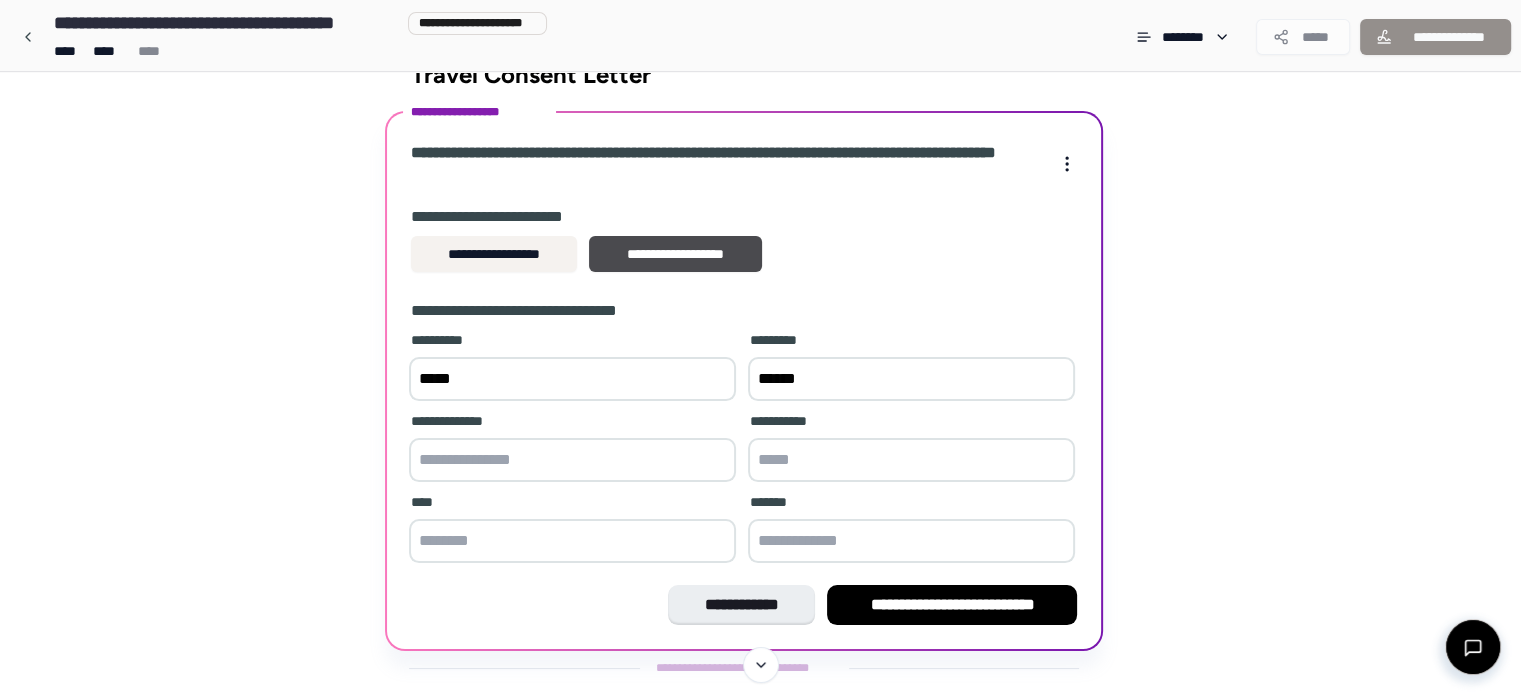 type on "******" 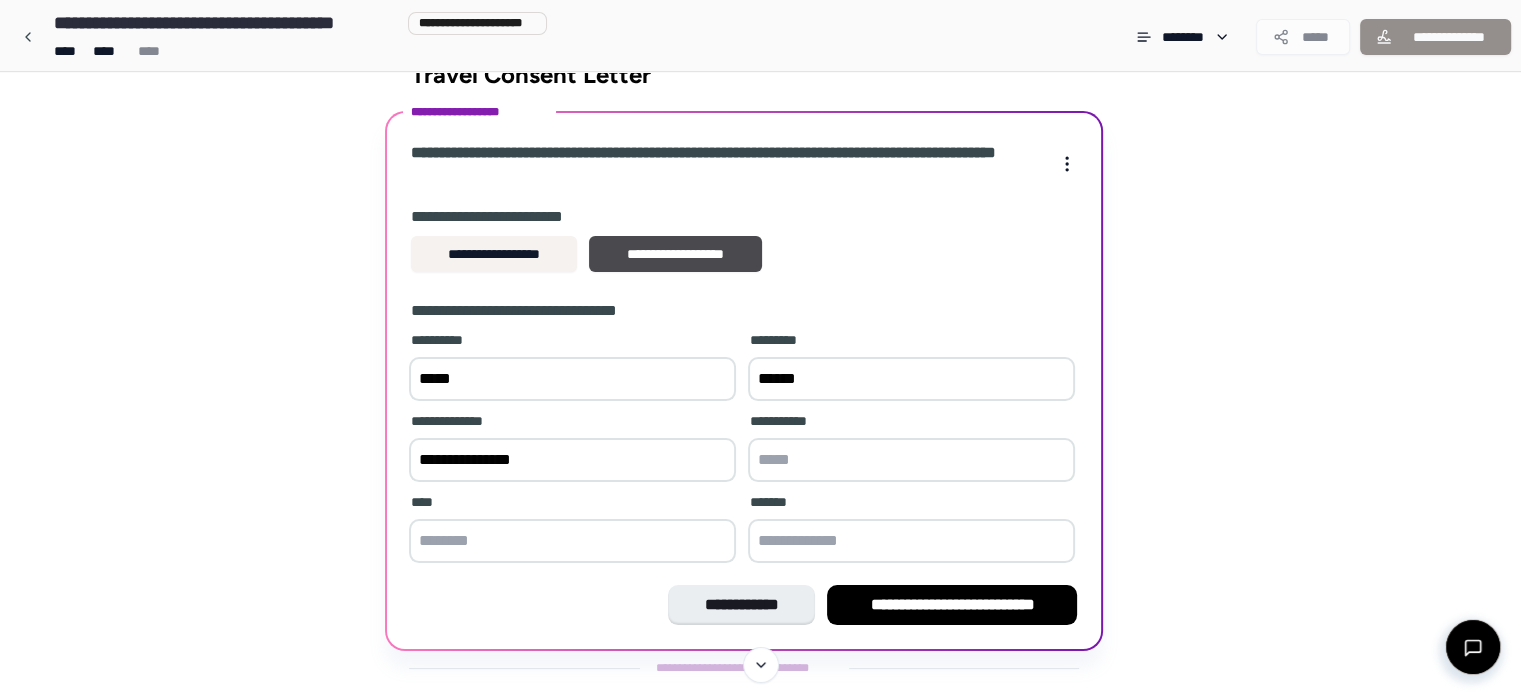 type on "**********" 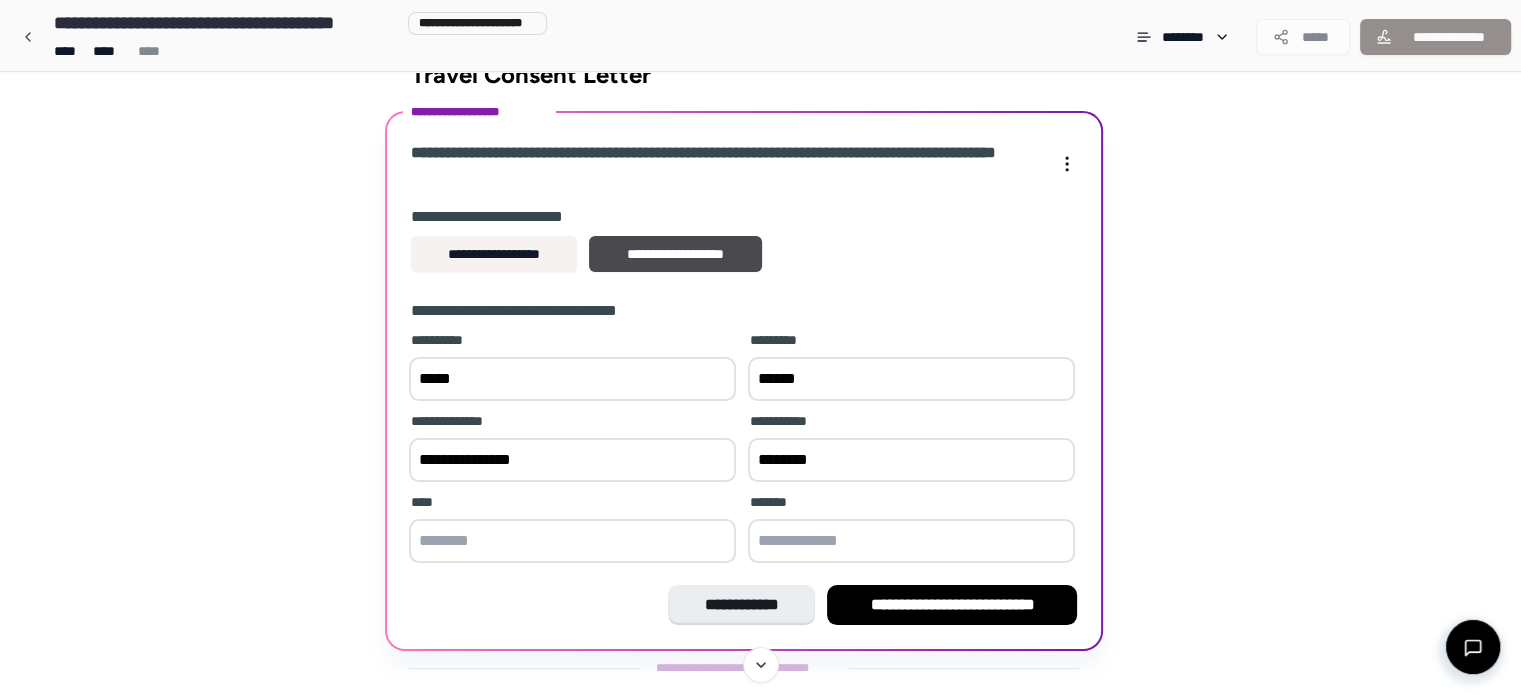 type on "********" 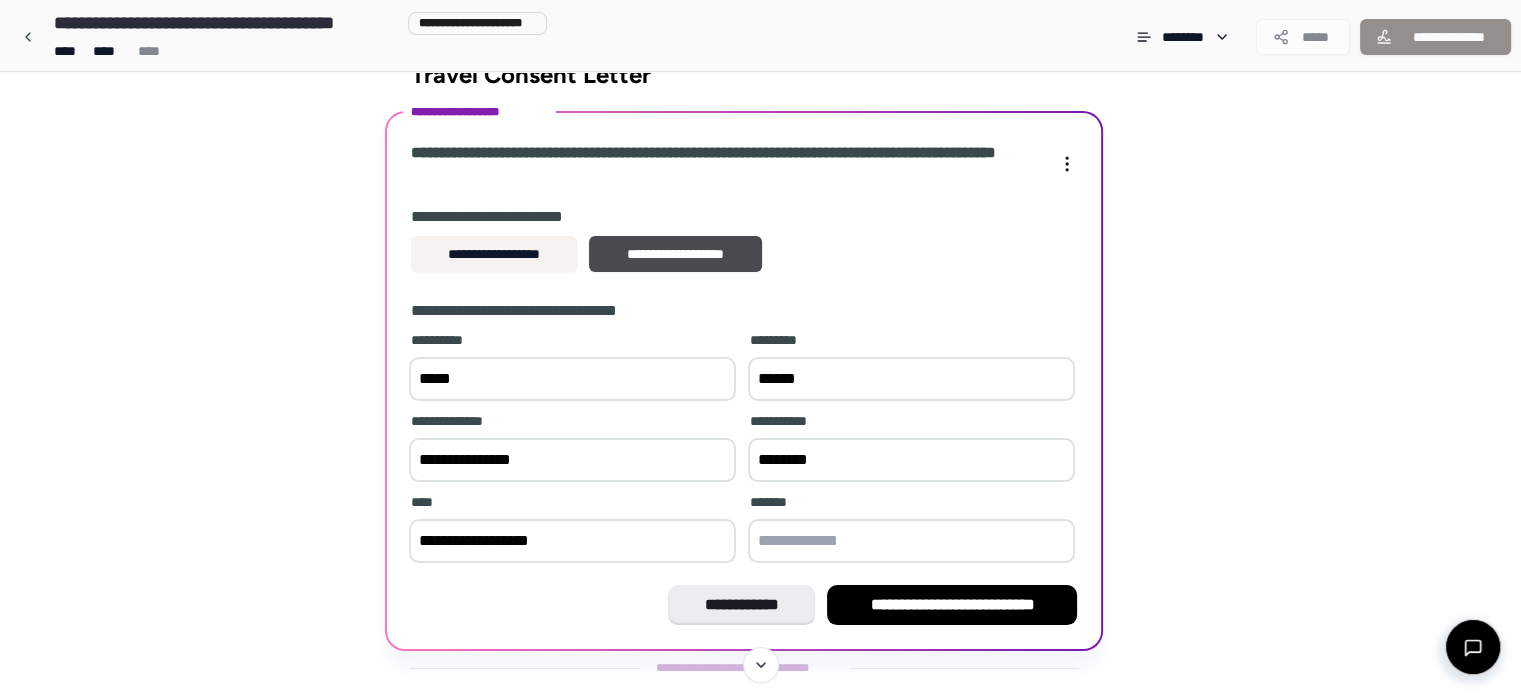 type on "**********" 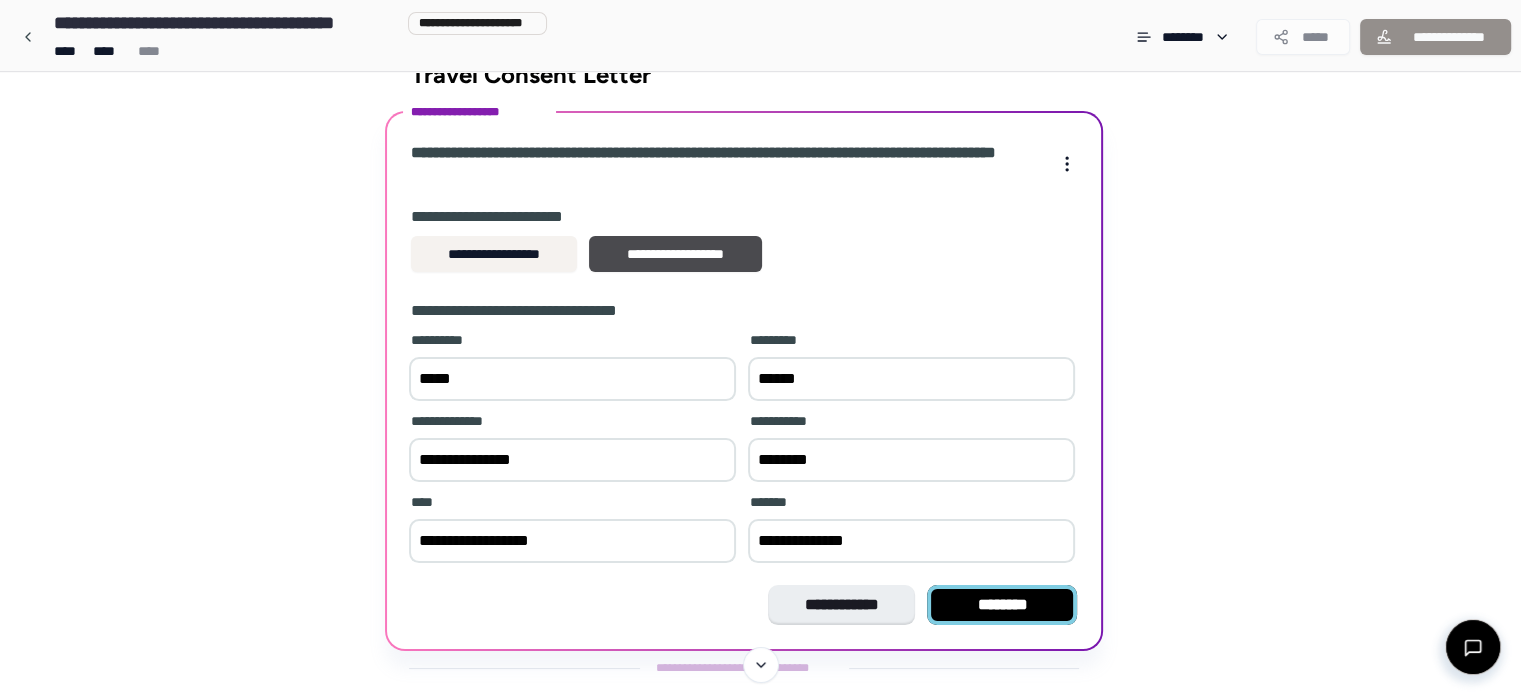 type on "**********" 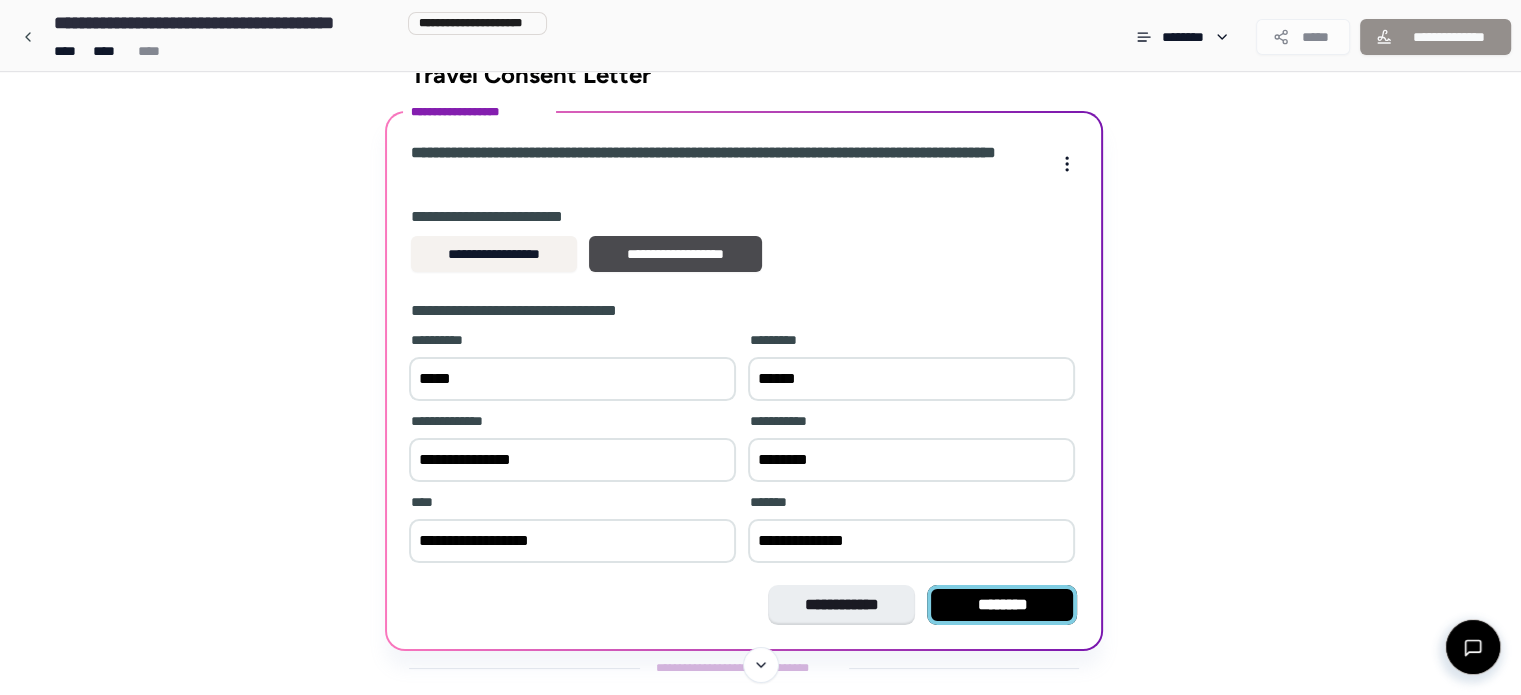 click on "********" at bounding box center [1002, 605] 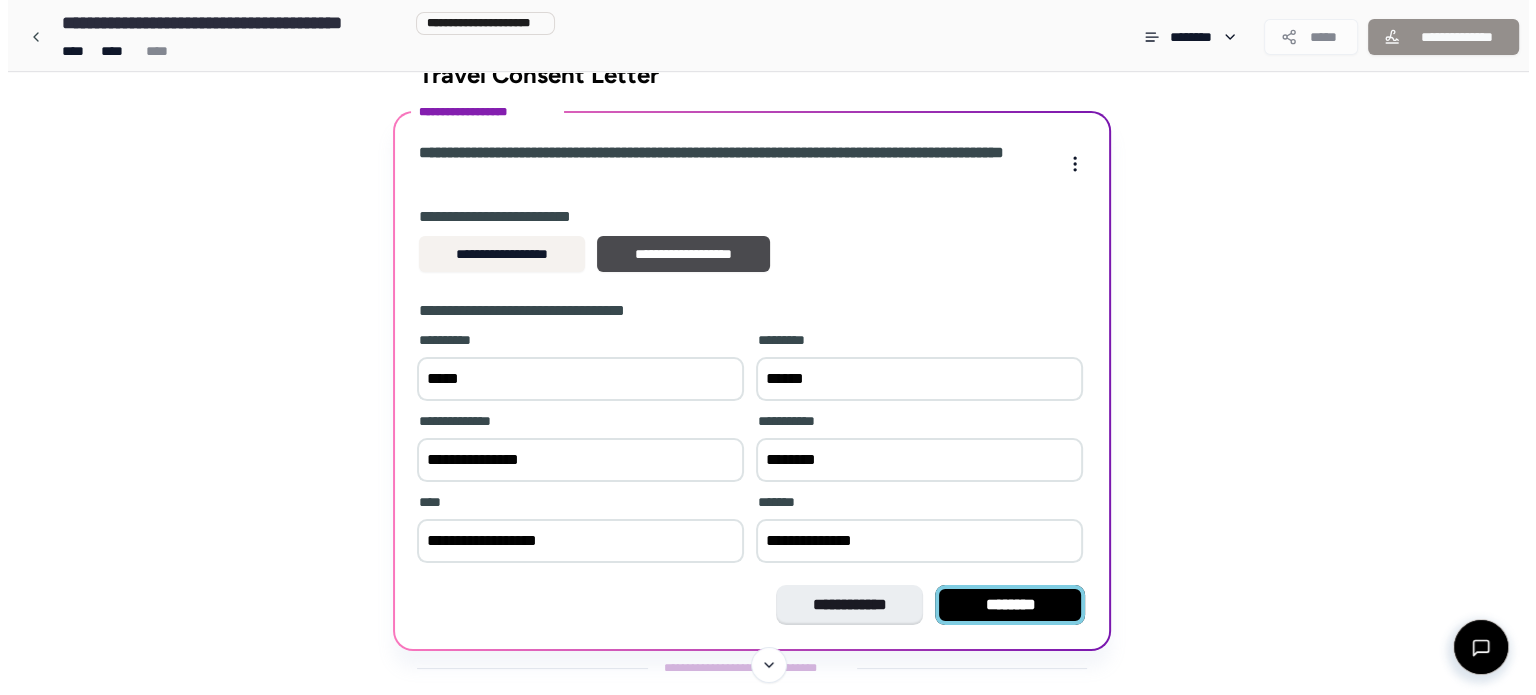 scroll, scrollTop: 0, scrollLeft: 0, axis: both 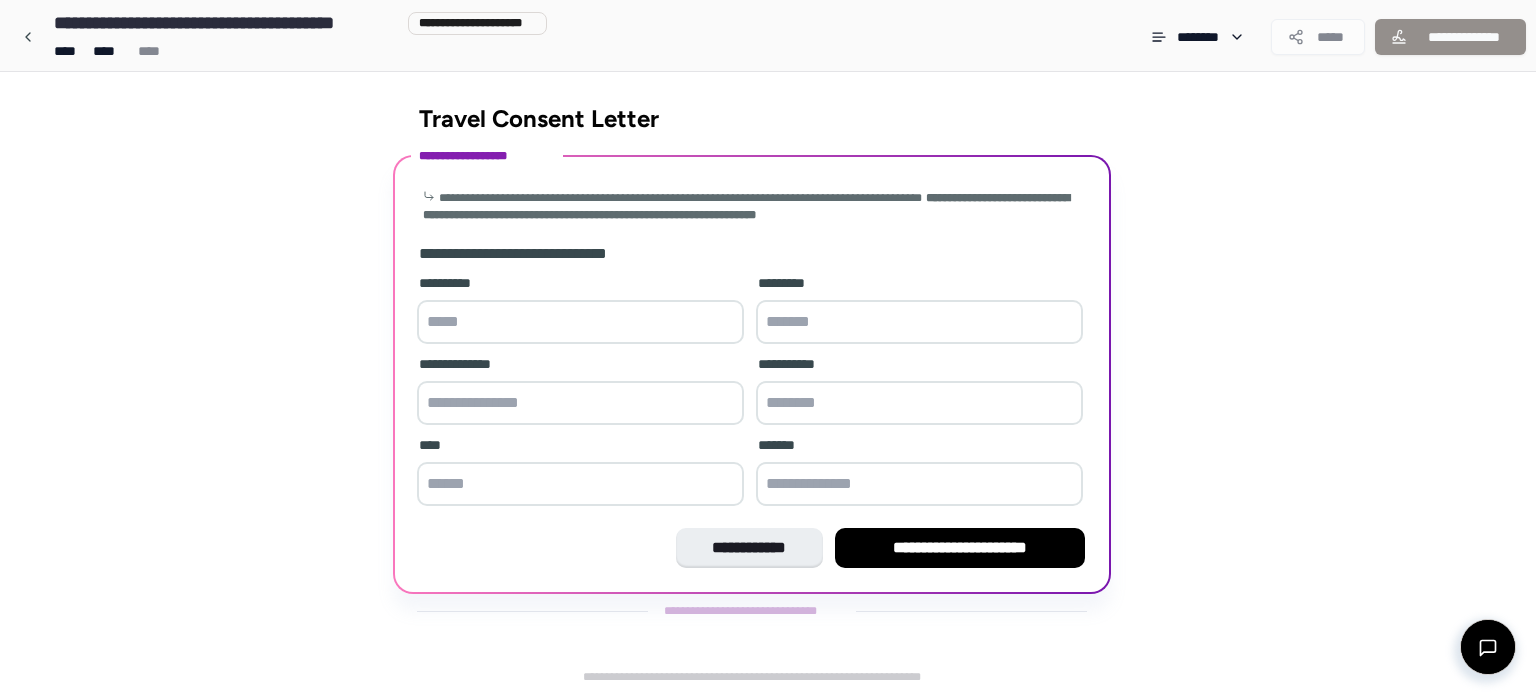click at bounding box center [580, 322] 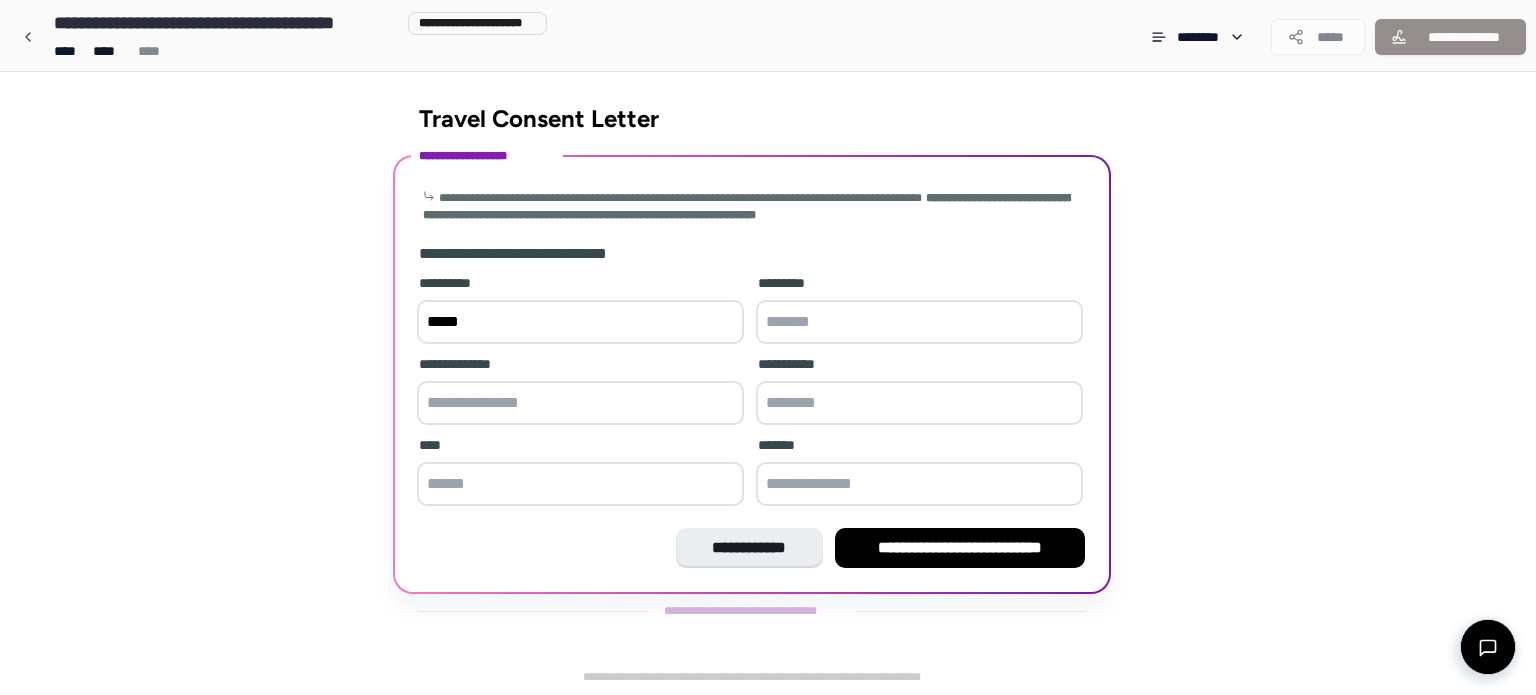 type on "*****" 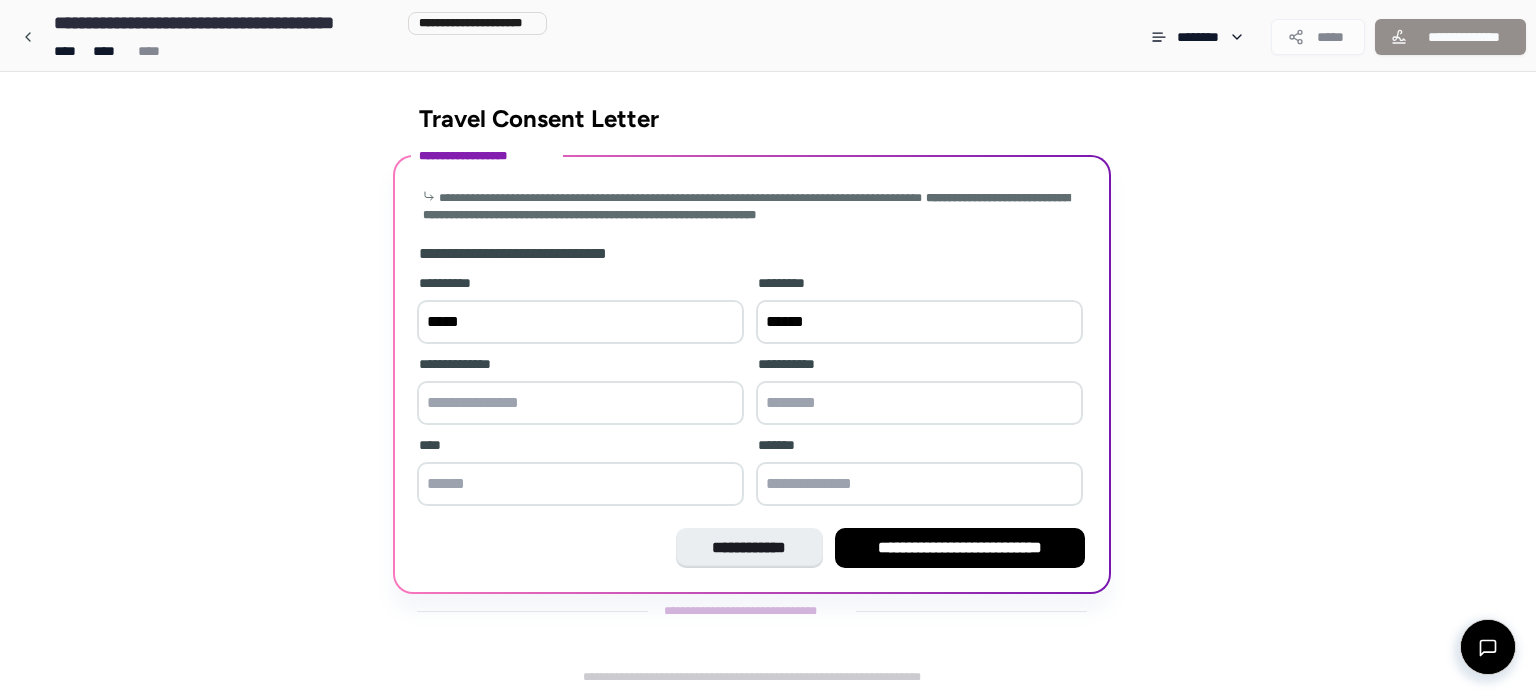 type on "******" 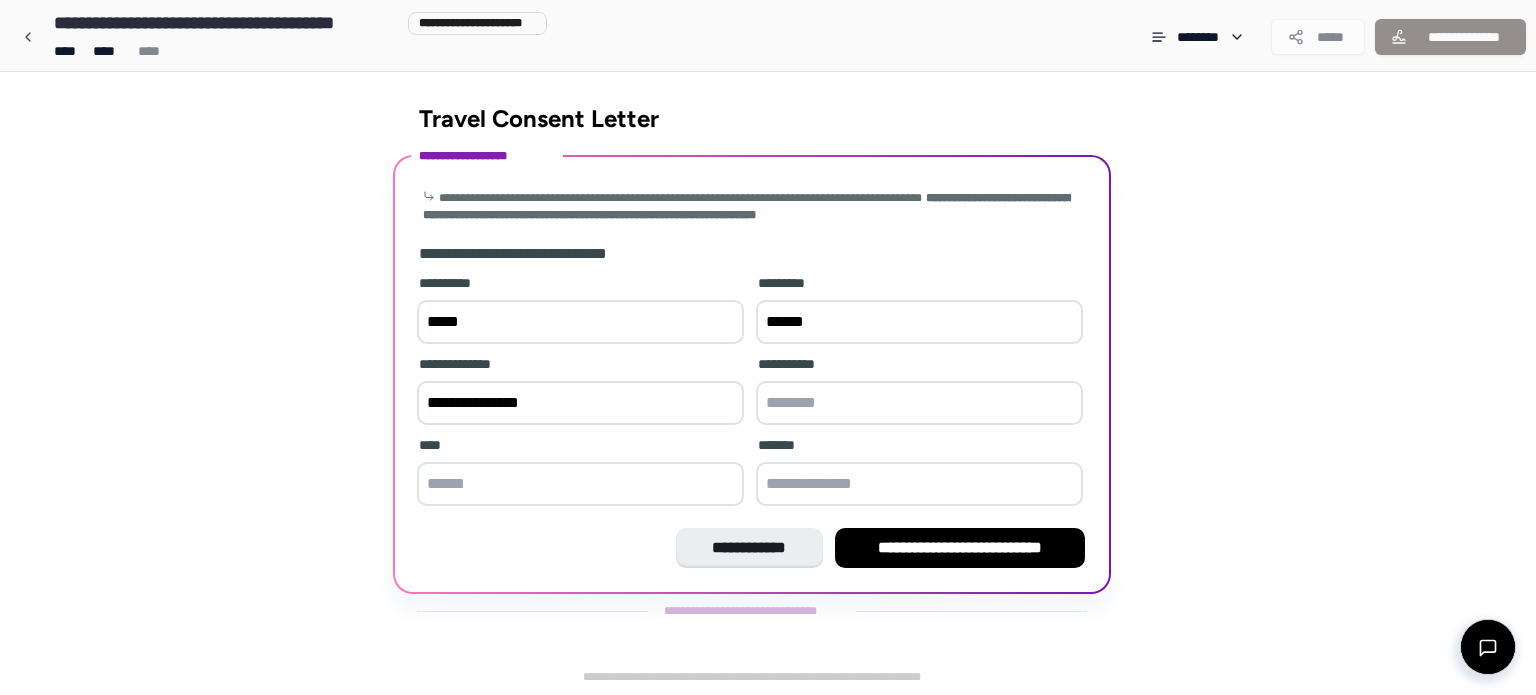 type on "**********" 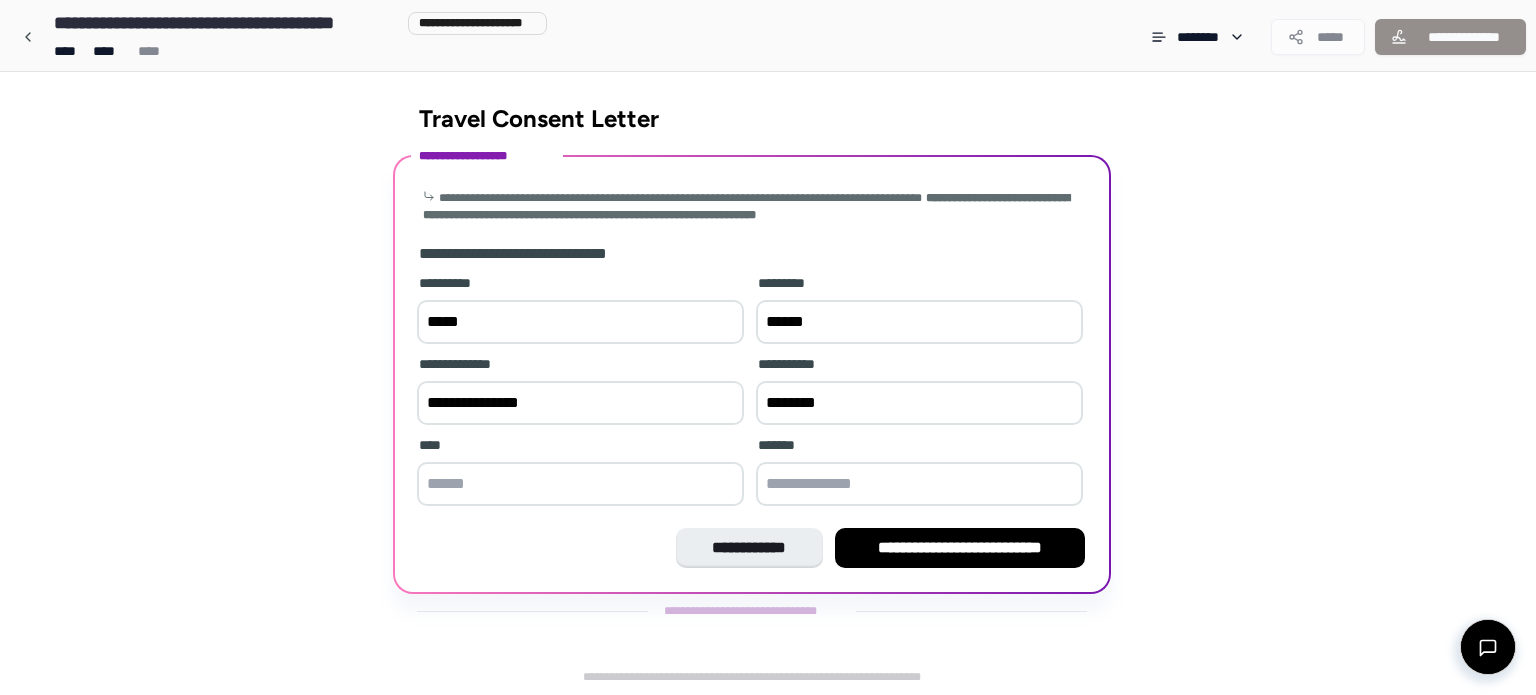 type on "********" 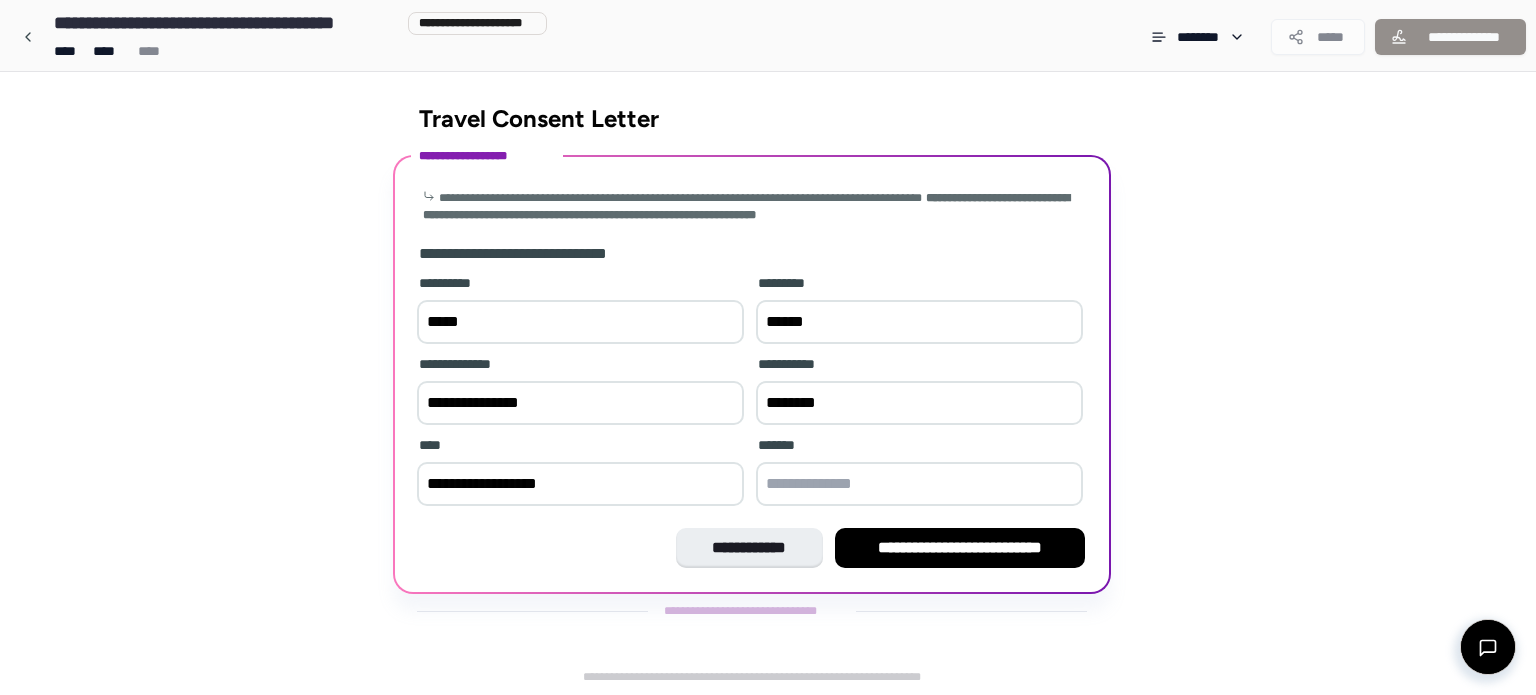 type on "**********" 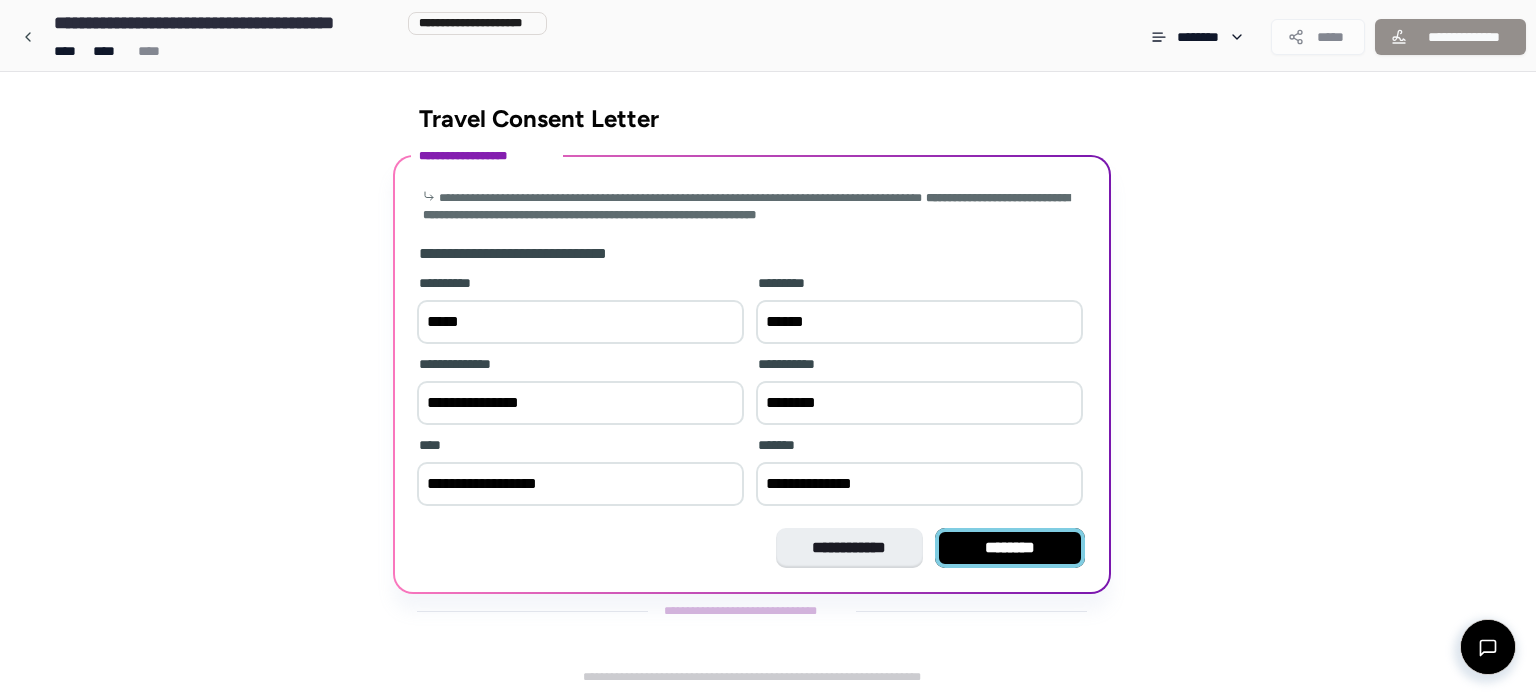 type on "**********" 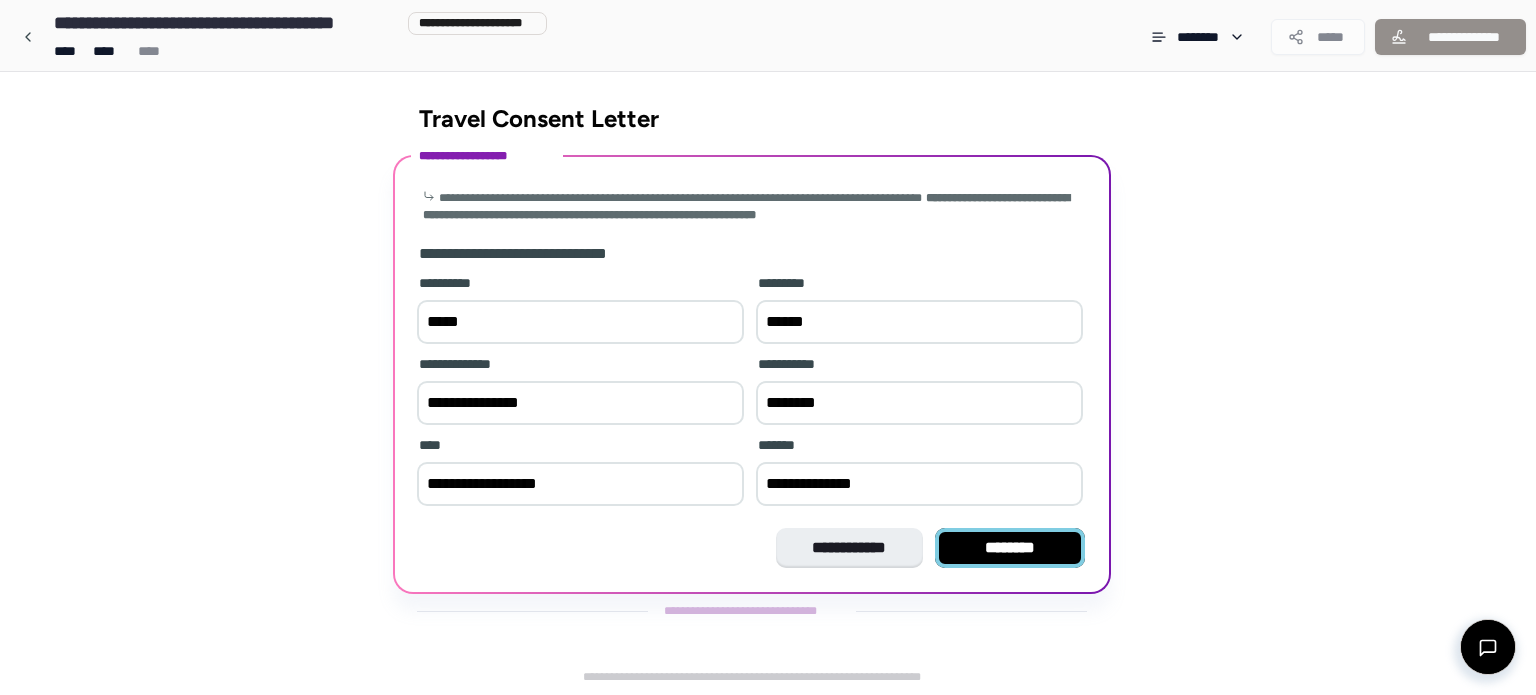 click on "********" at bounding box center [1010, 548] 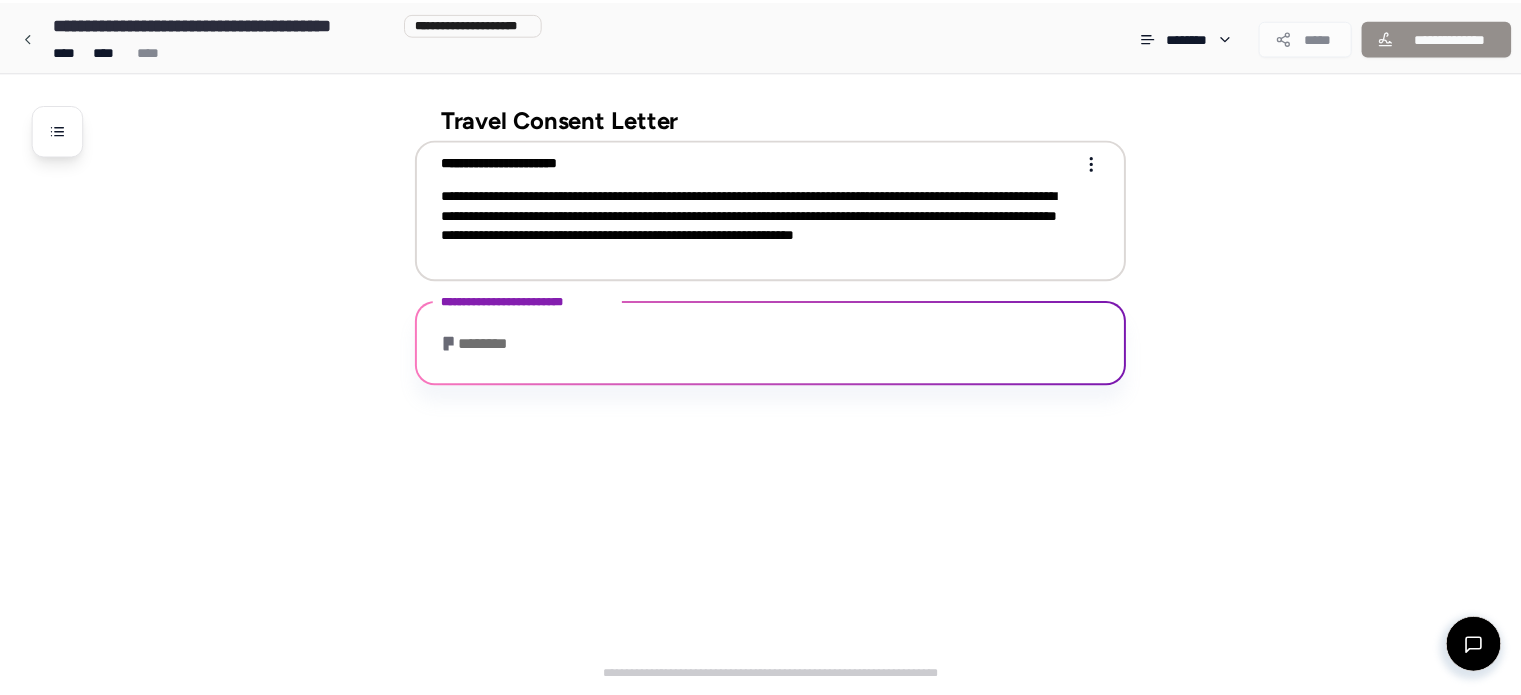 scroll, scrollTop: 314, scrollLeft: 0, axis: vertical 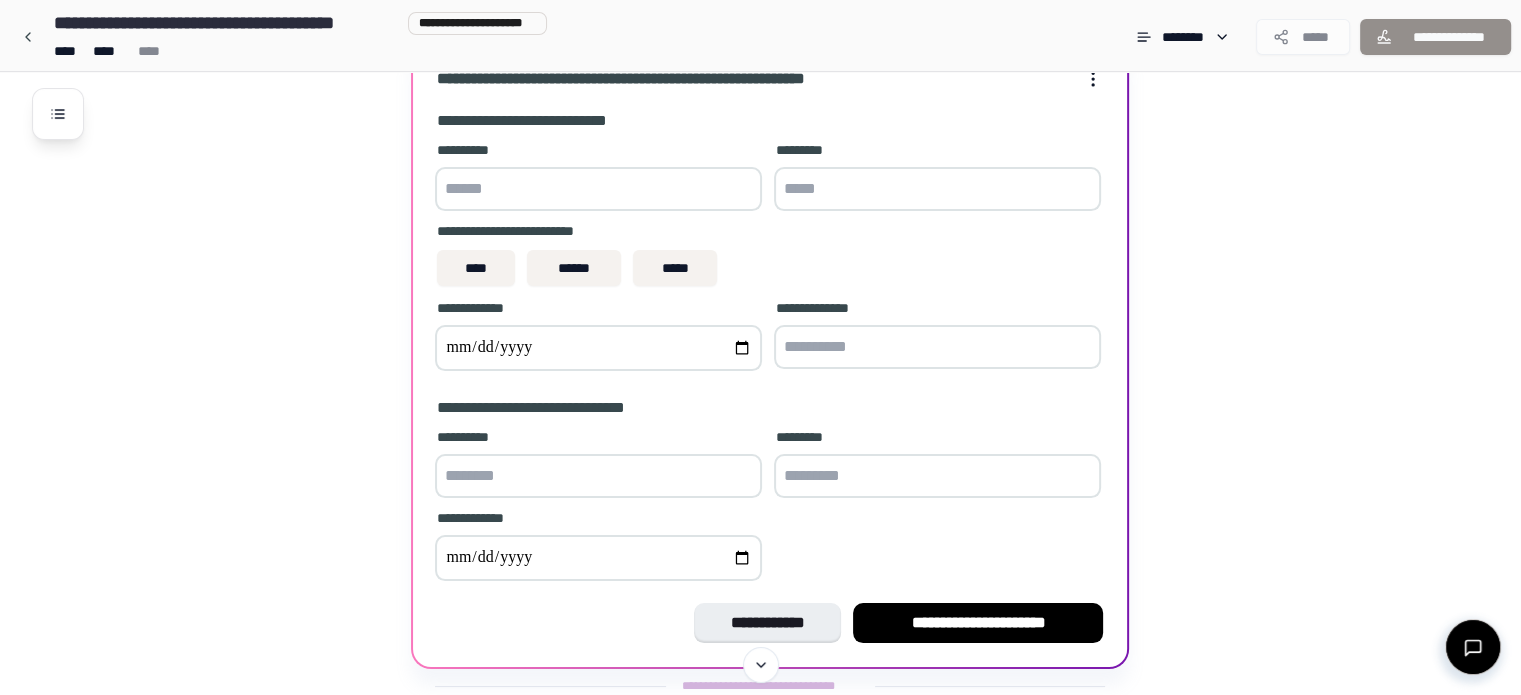 click at bounding box center (598, 189) 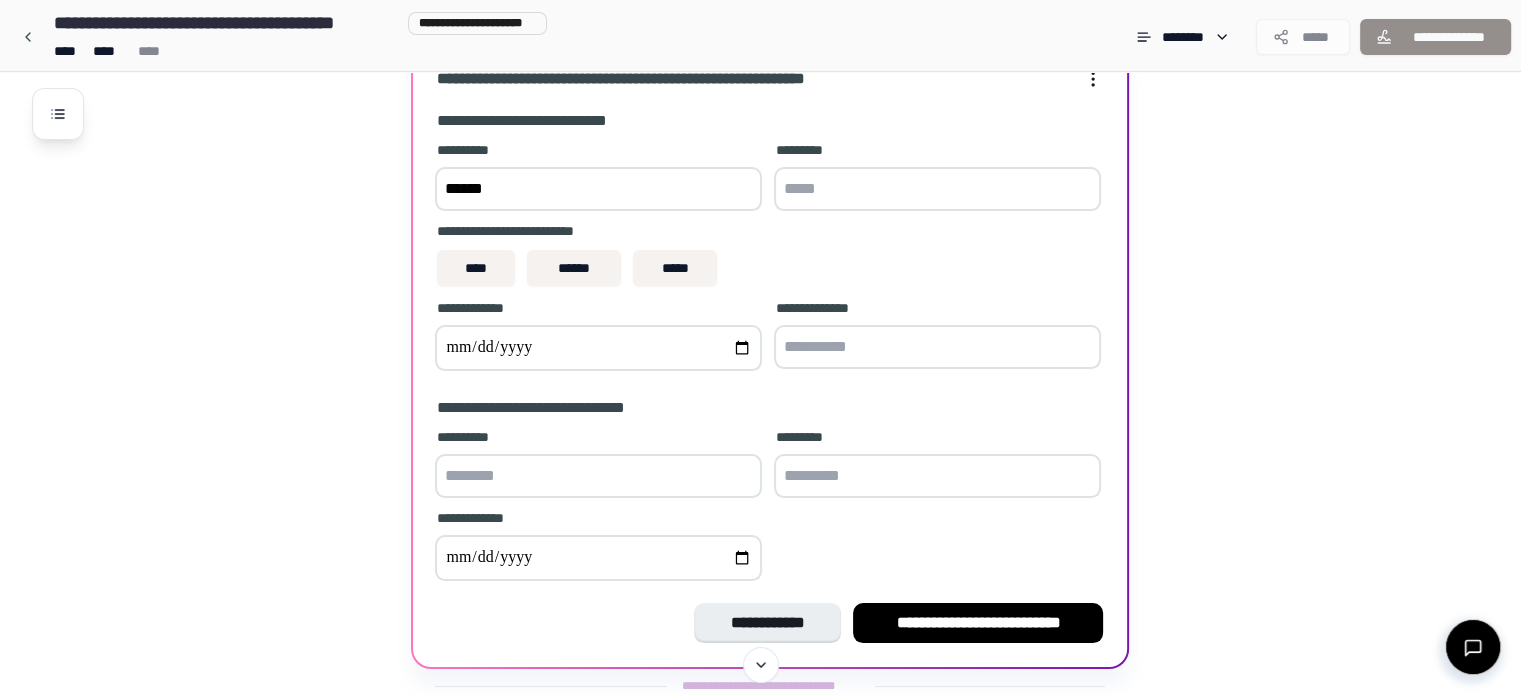 type on "******" 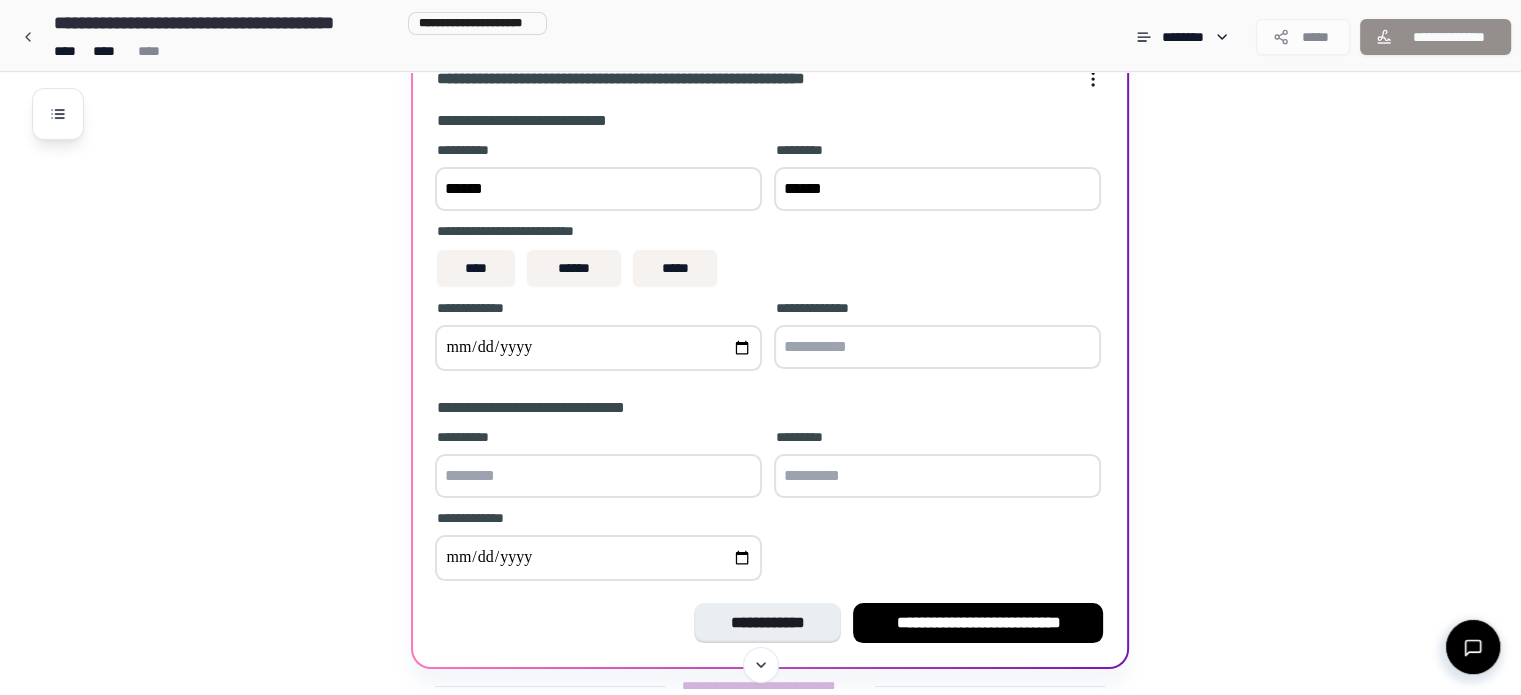 type on "******" 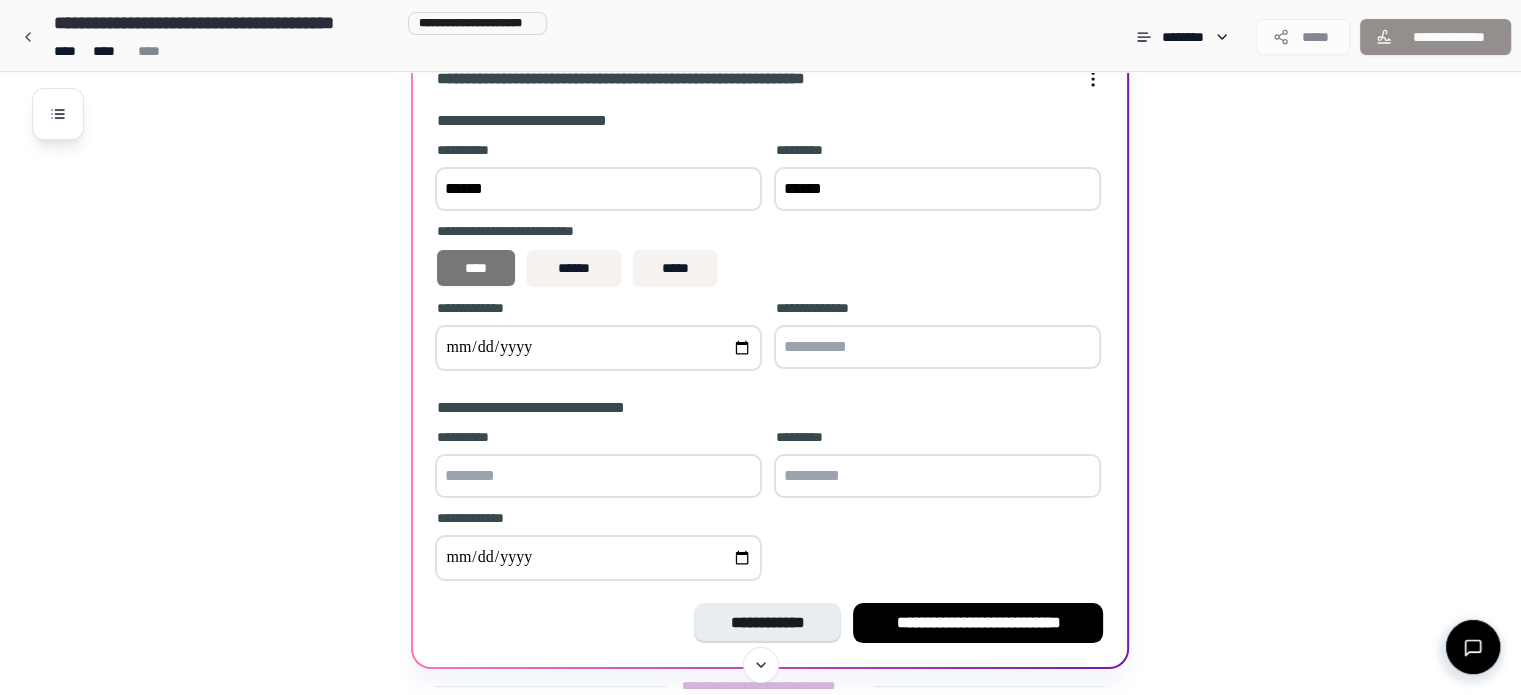 click on "****" at bounding box center [476, 268] 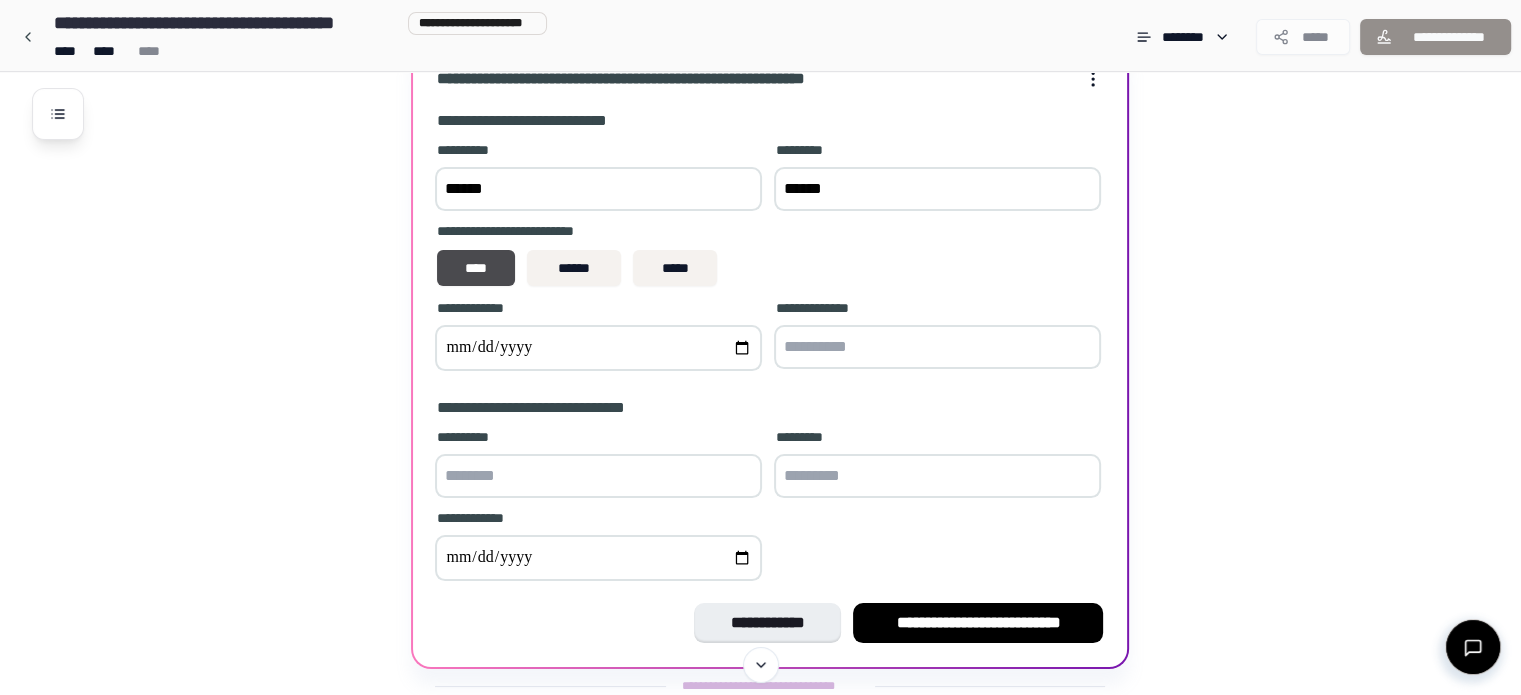 click at bounding box center (598, 348) 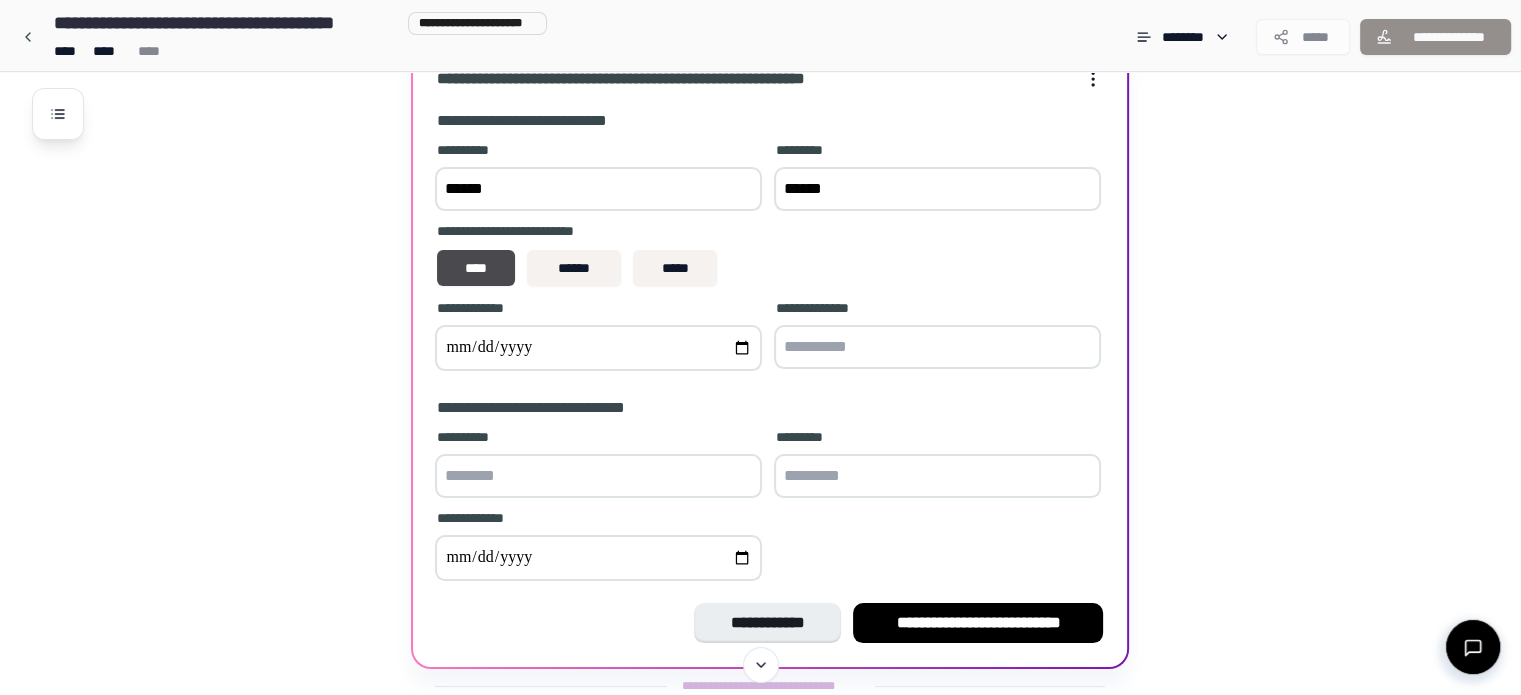 type on "**********" 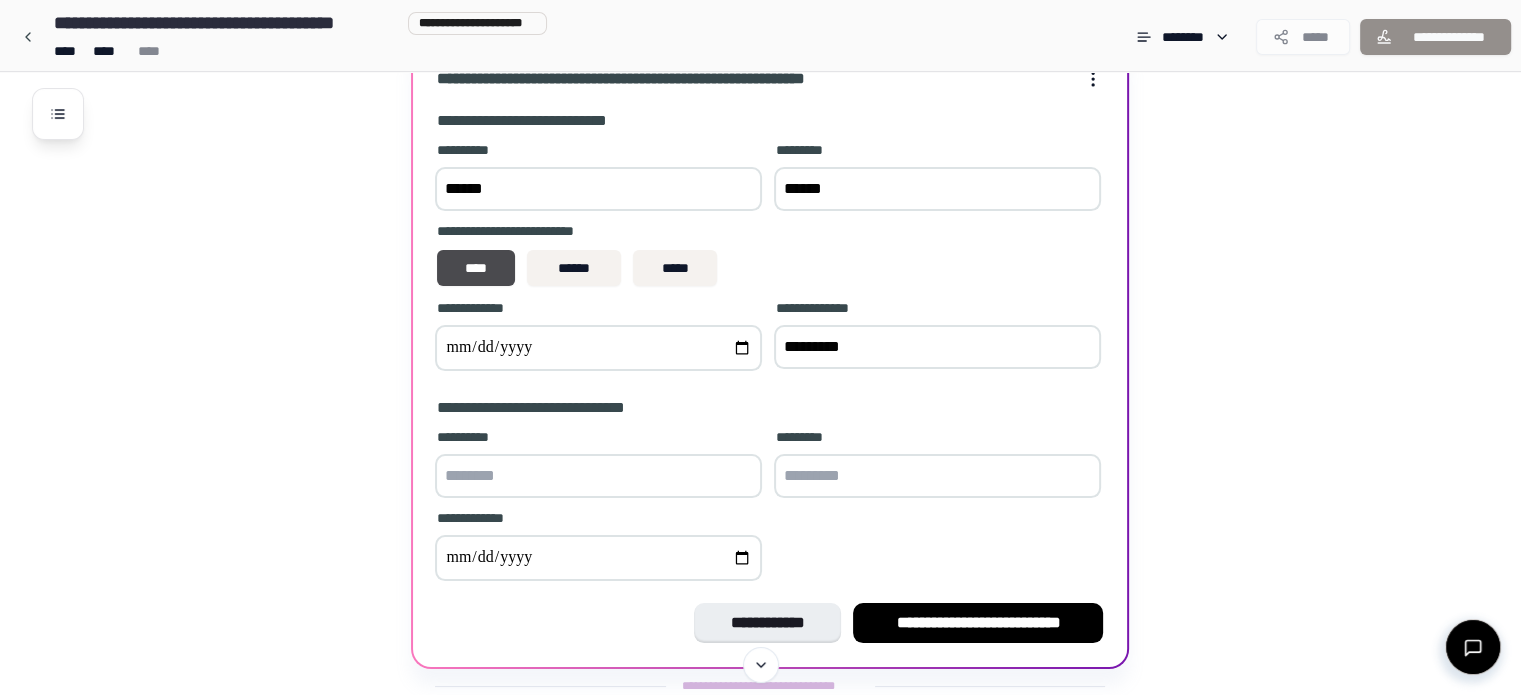 type on "*********" 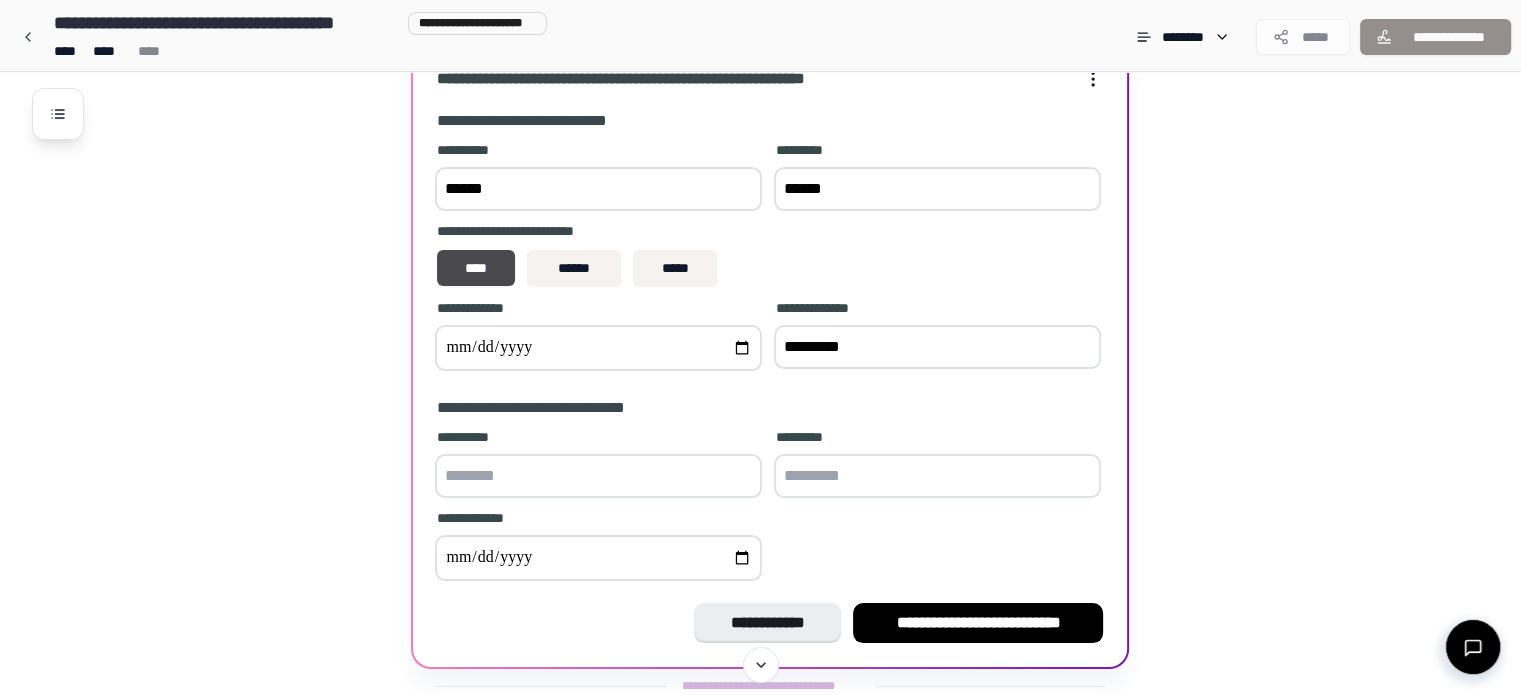 click at bounding box center (598, 476) 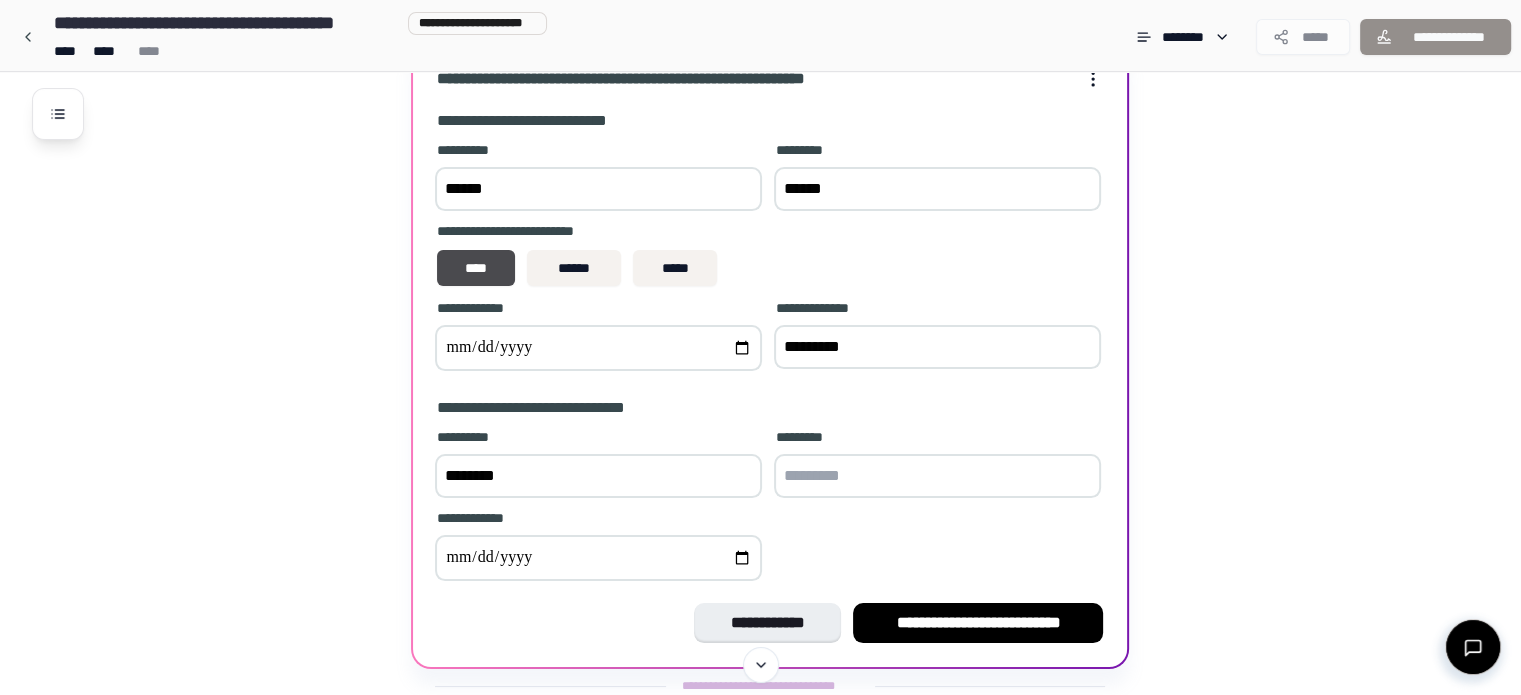 type on "********" 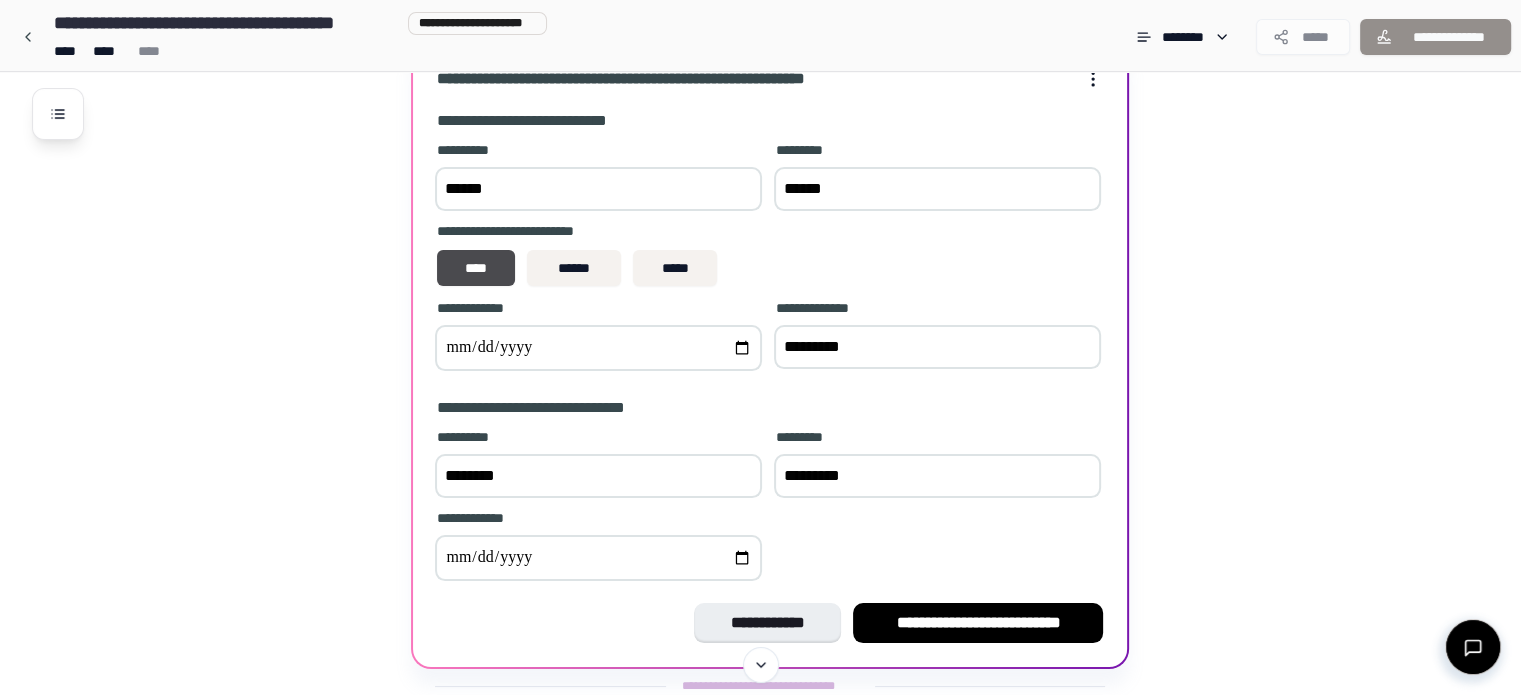 type on "*********" 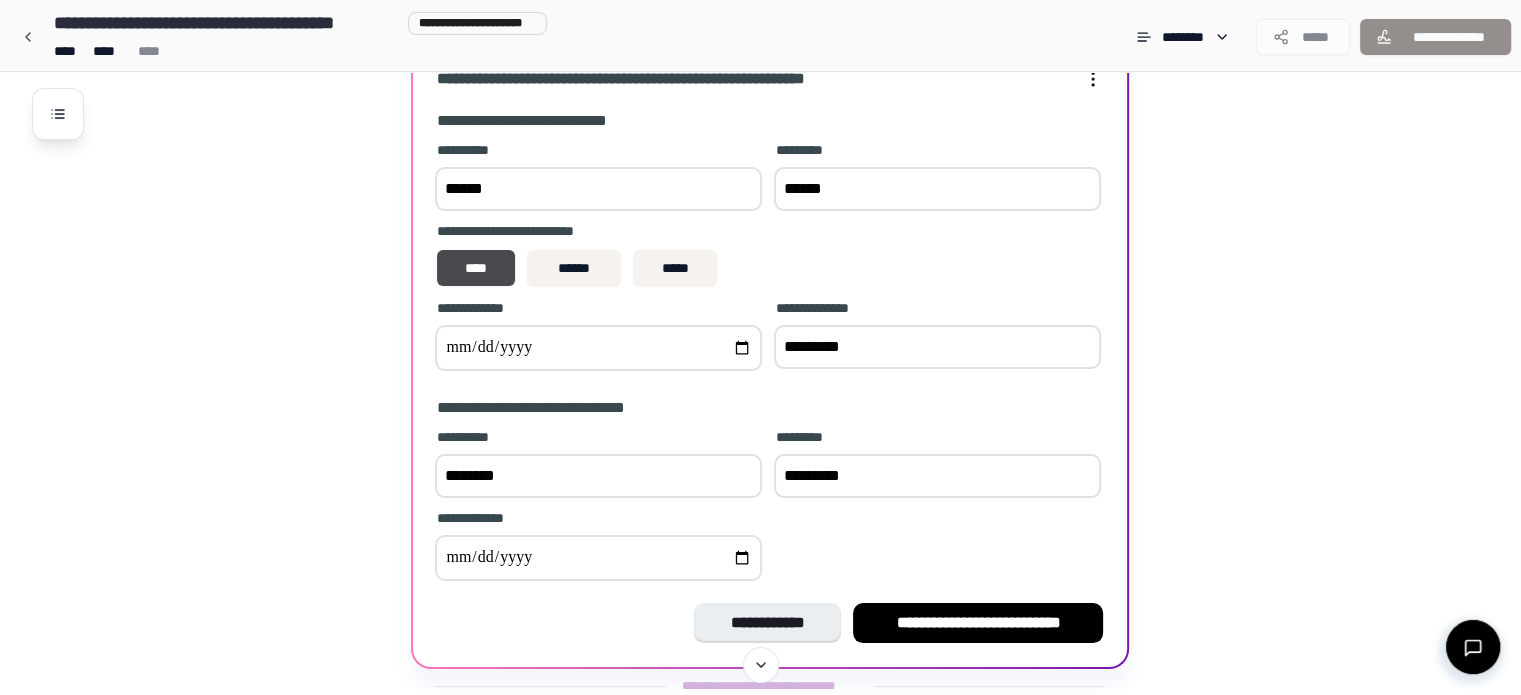 click at bounding box center [598, 558] 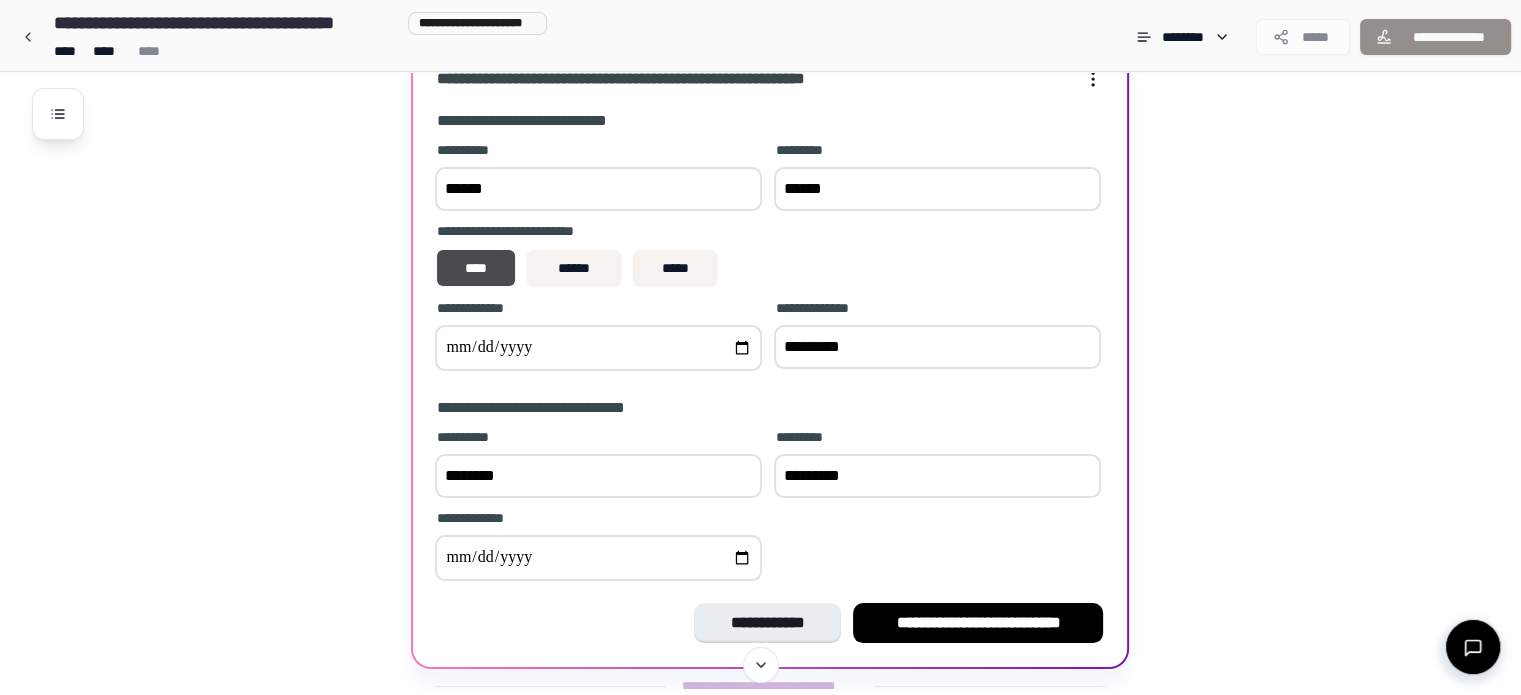 click at bounding box center (598, 558) 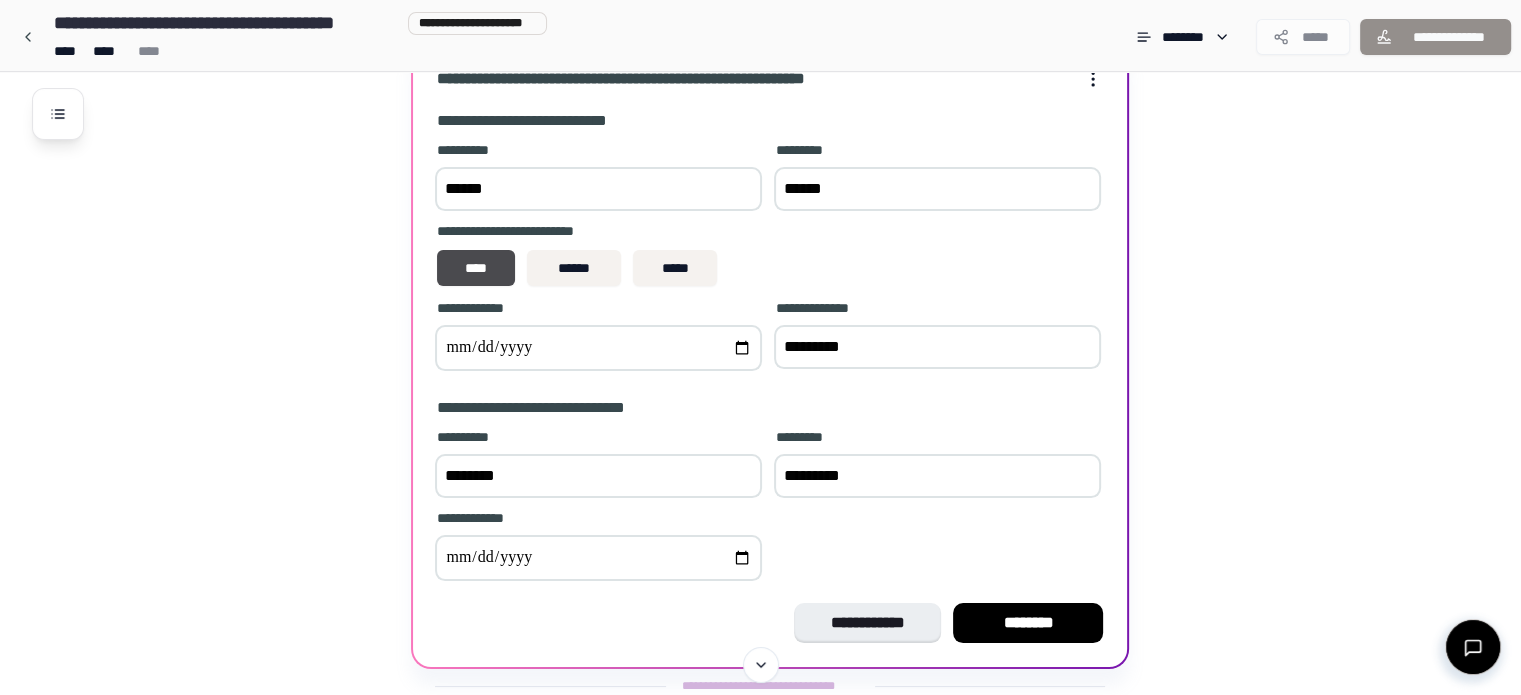 type on "**********" 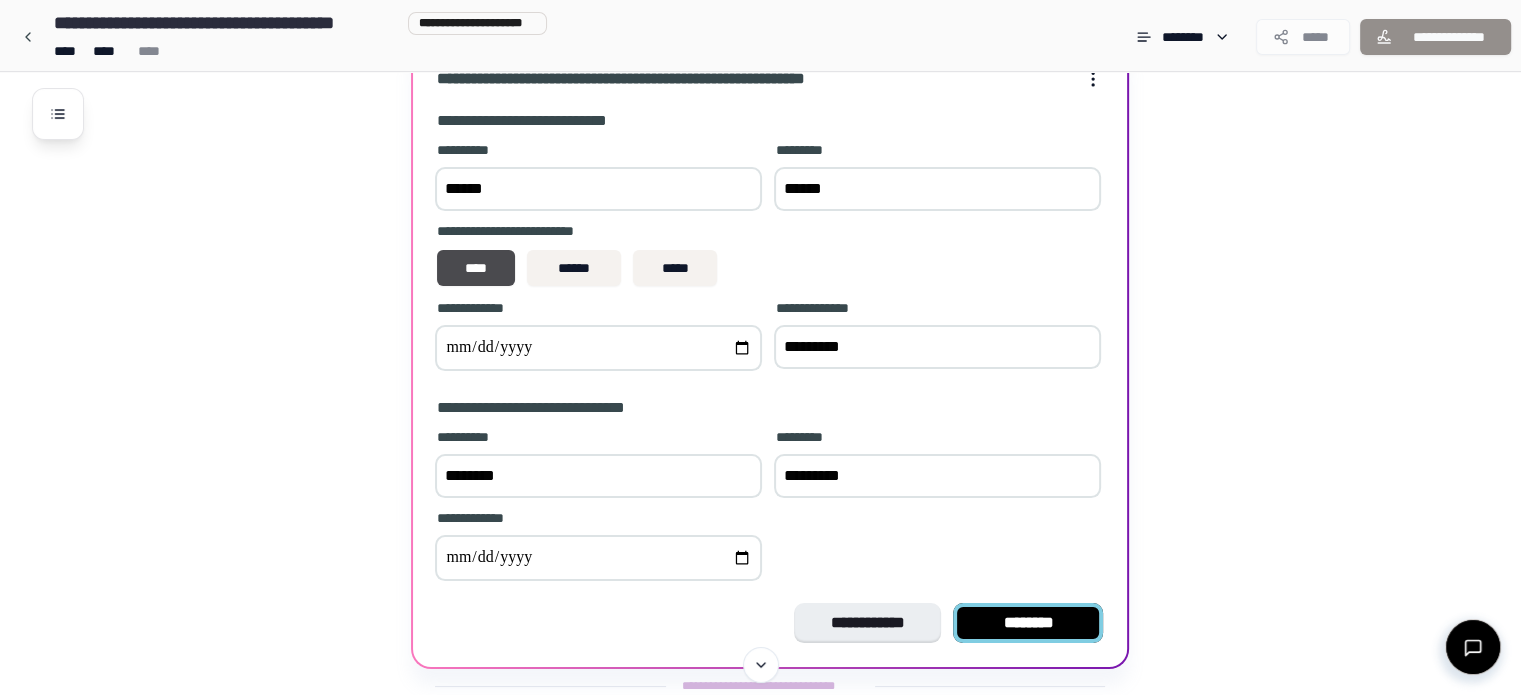 click on "********" at bounding box center [1028, 623] 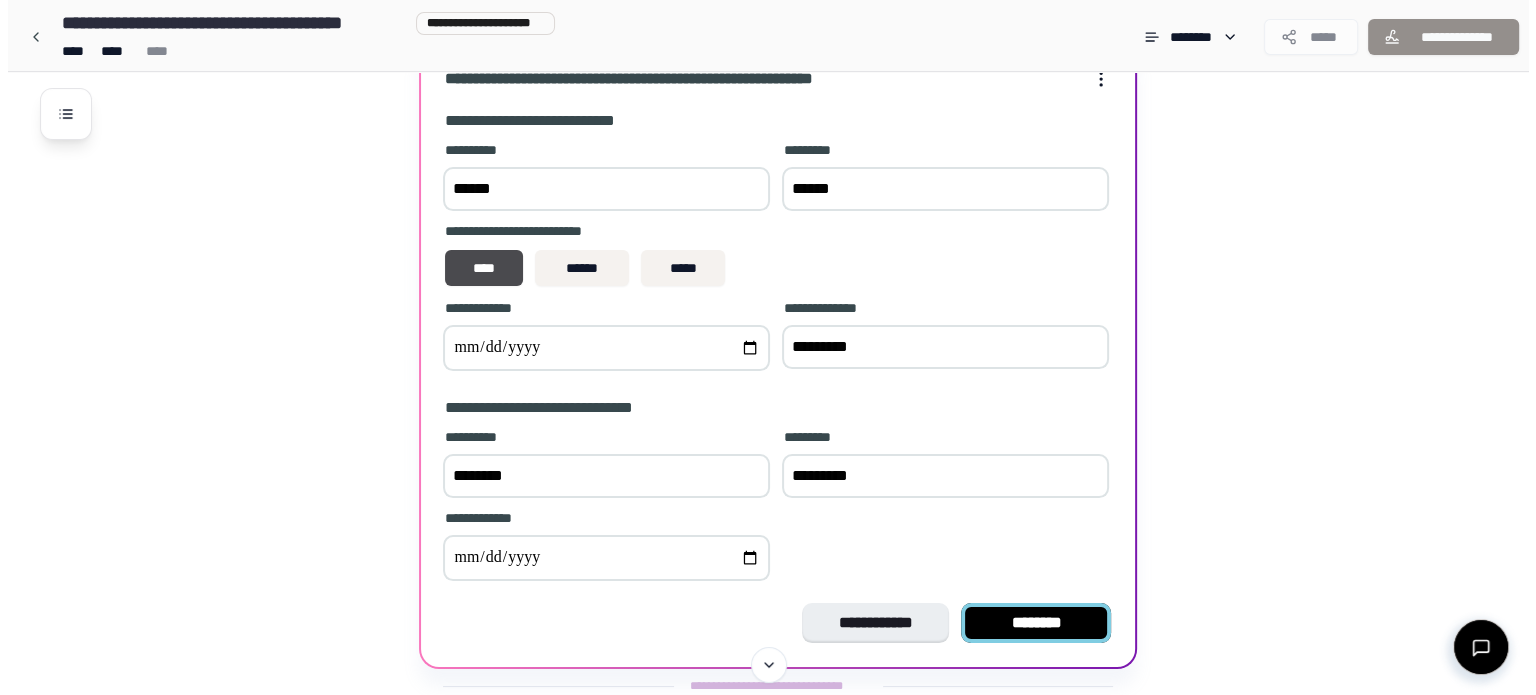 scroll, scrollTop: 0, scrollLeft: 0, axis: both 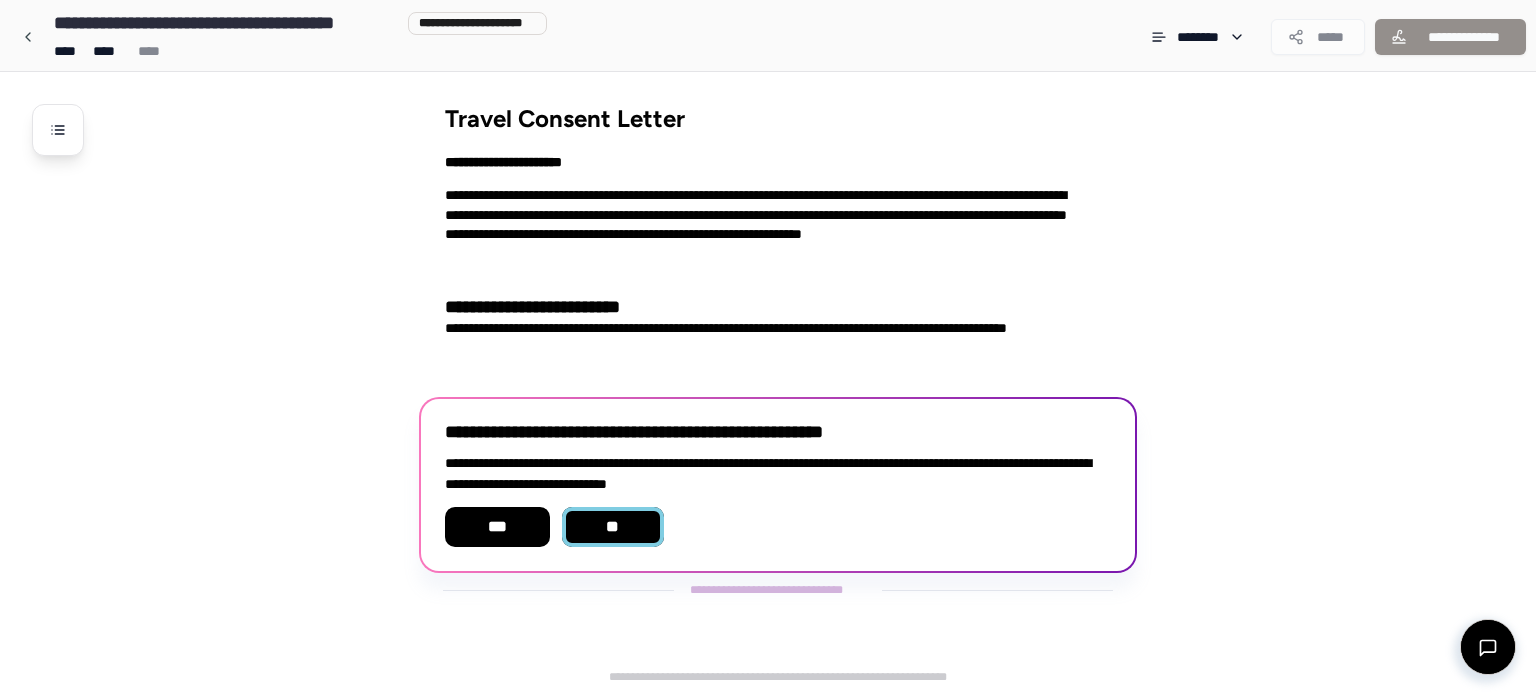 click on "**" at bounding box center [613, 527] 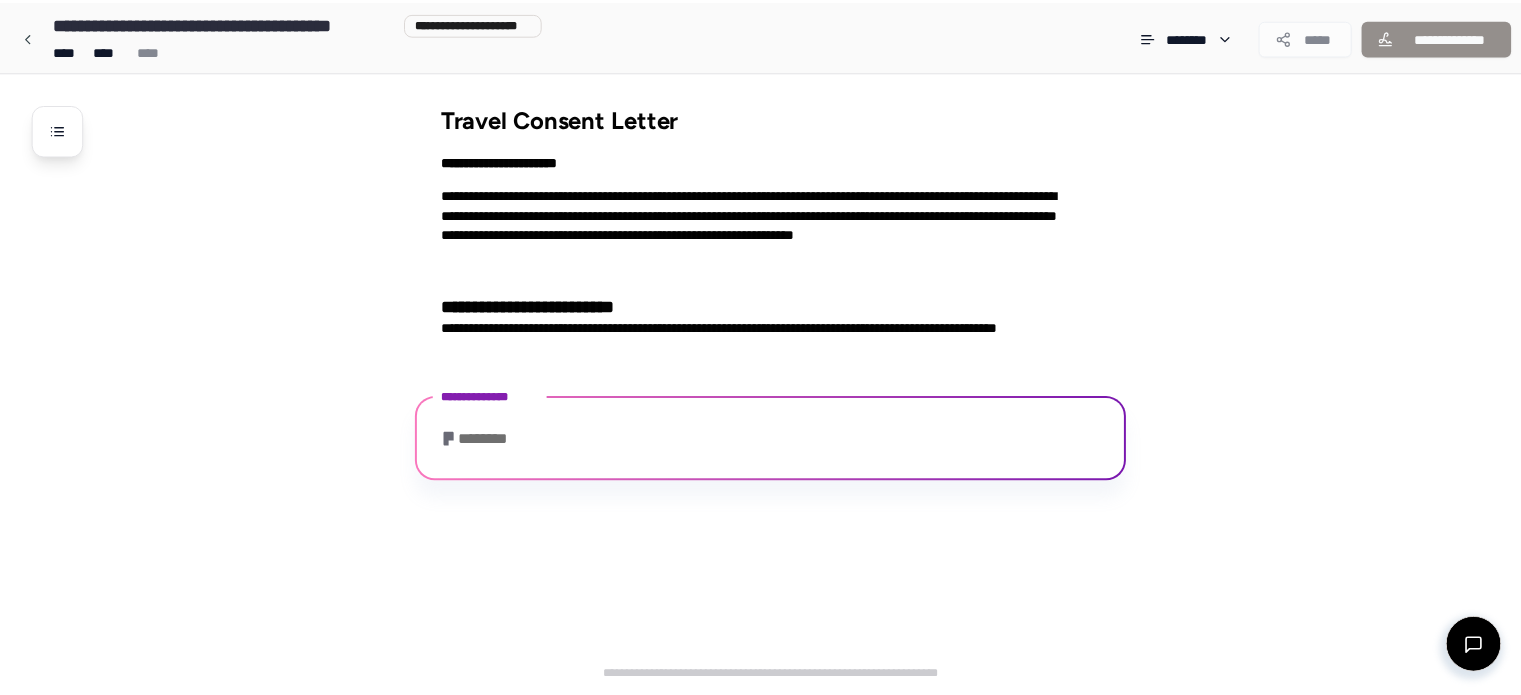 scroll, scrollTop: 74, scrollLeft: 0, axis: vertical 